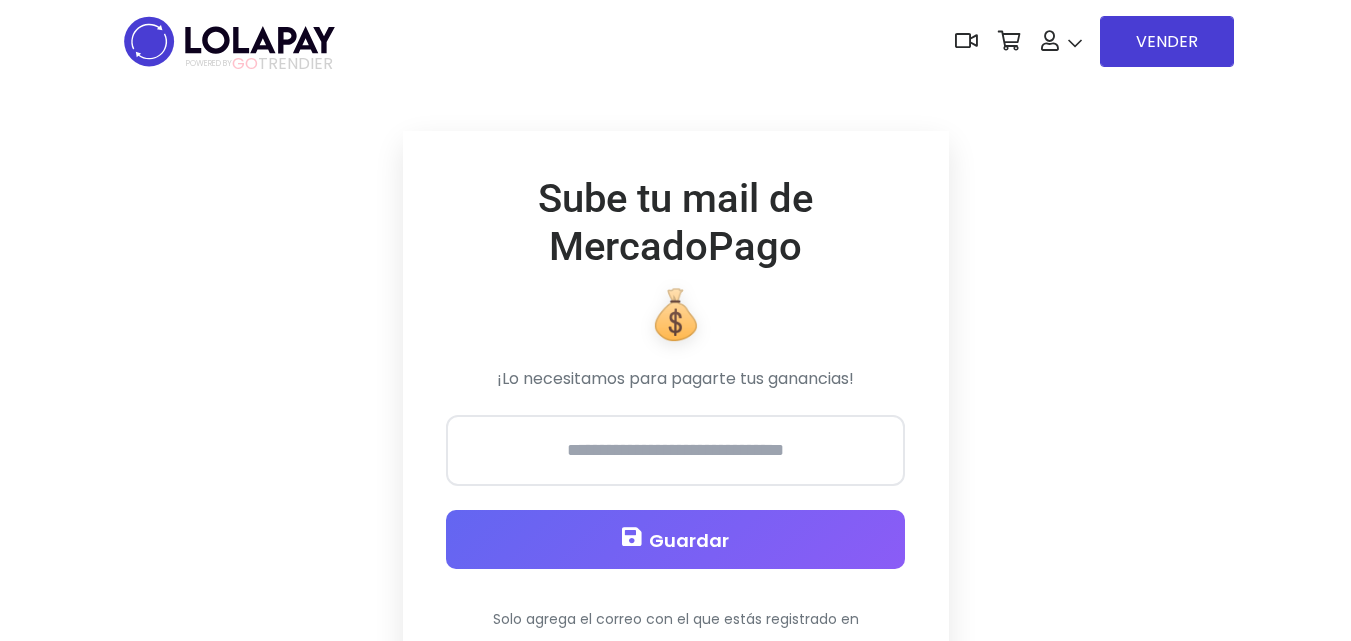 scroll, scrollTop: 0, scrollLeft: 0, axis: both 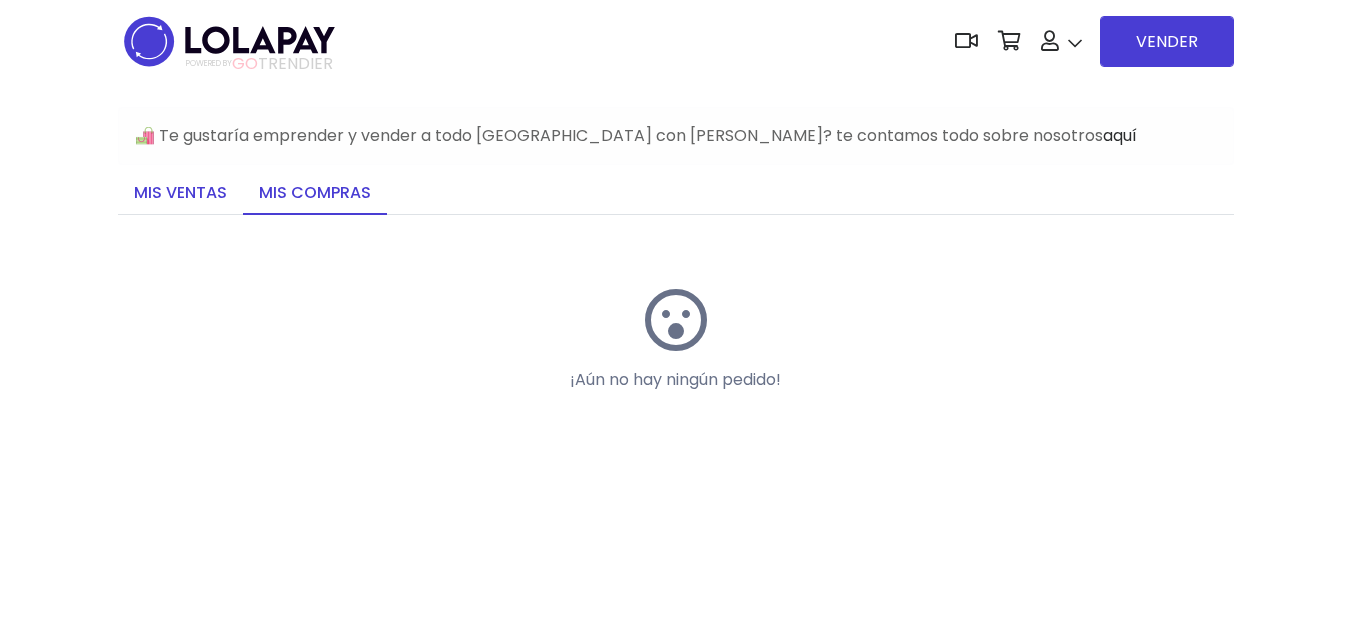 click on "Mis ventas" at bounding box center [180, 194] 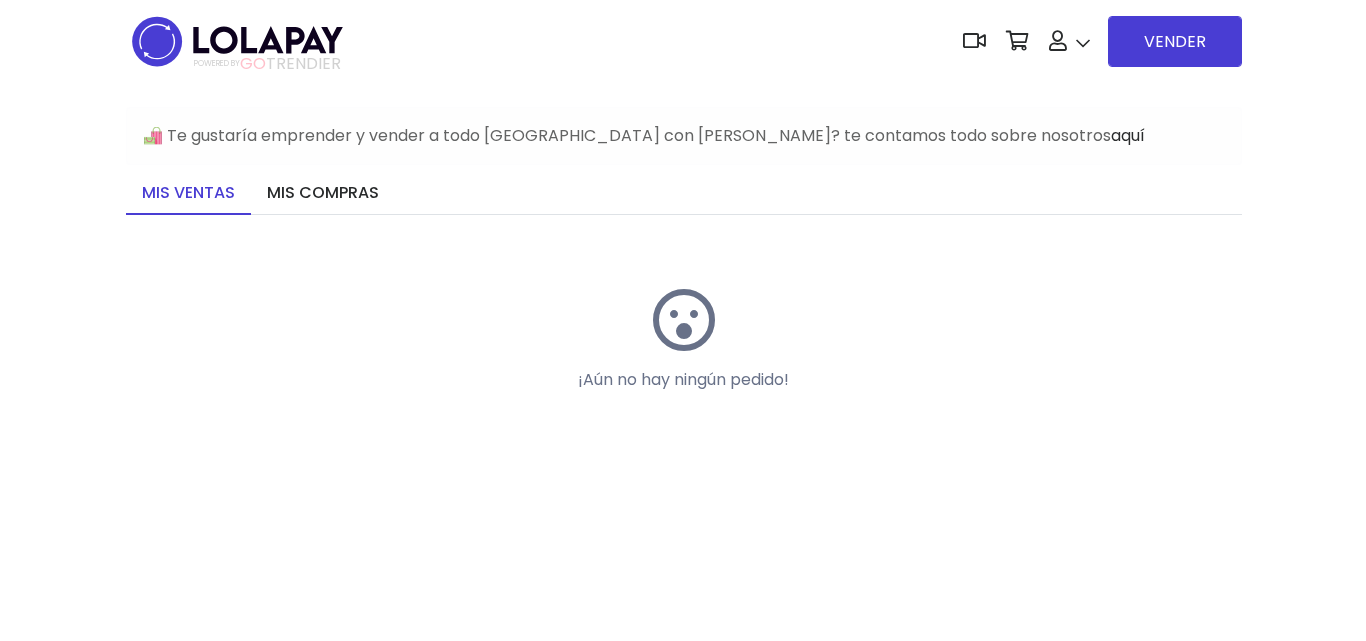 scroll, scrollTop: 0, scrollLeft: 0, axis: both 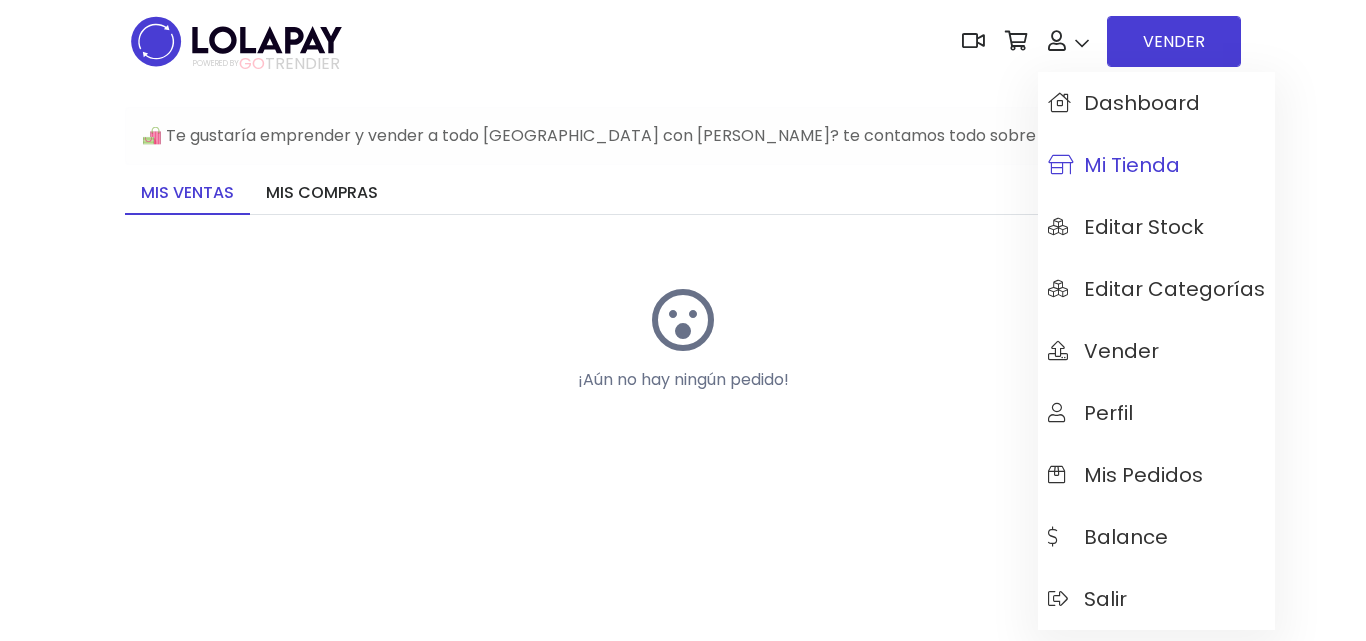 click on "Mi tienda" at bounding box center (1114, 165) 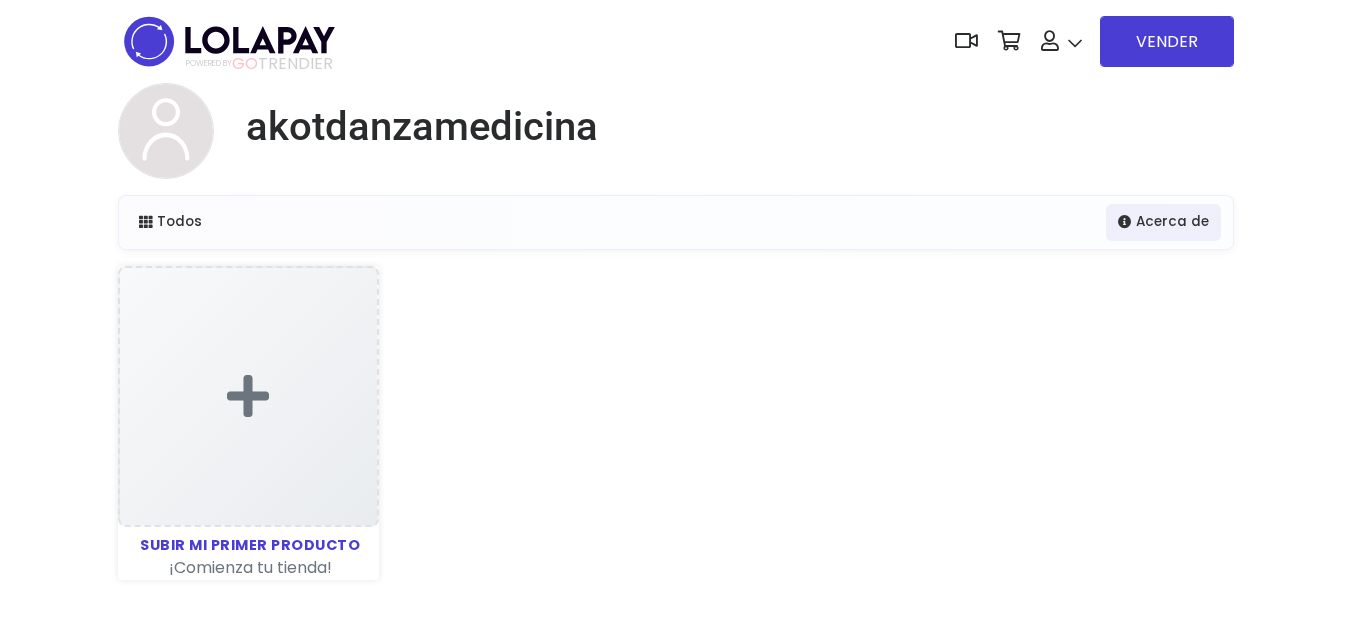 scroll, scrollTop: 0, scrollLeft: 0, axis: both 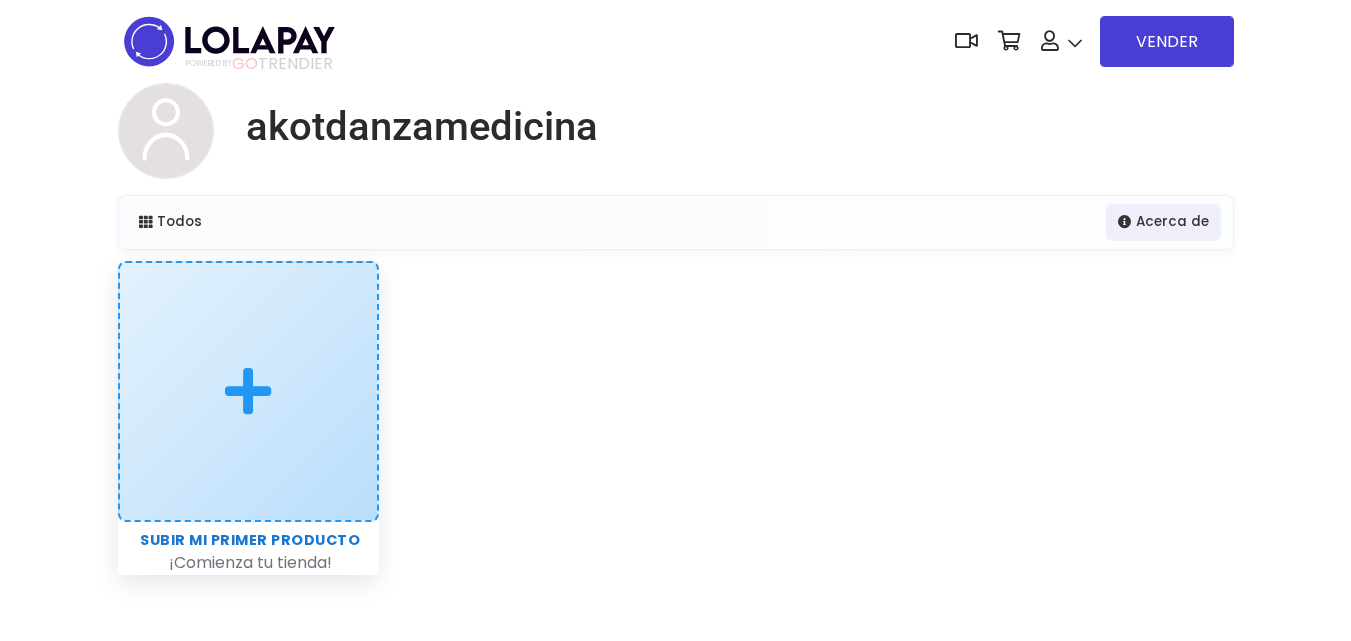 click at bounding box center [248, 391] 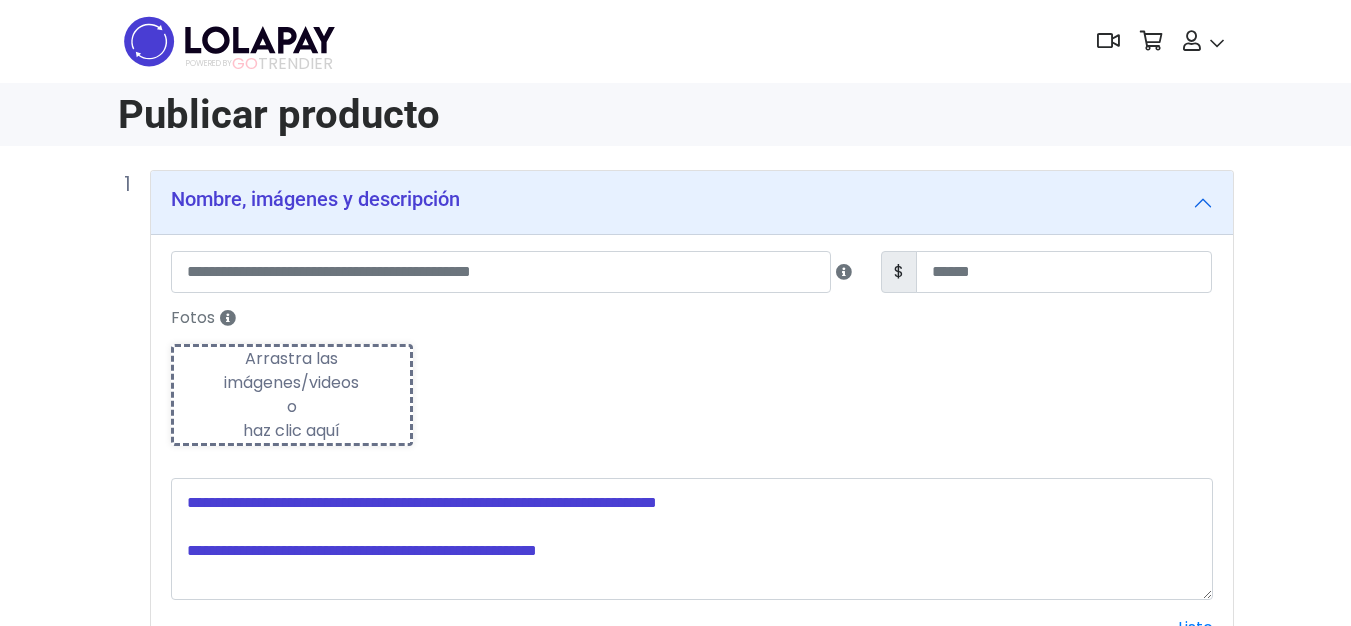 scroll, scrollTop: 0, scrollLeft: 0, axis: both 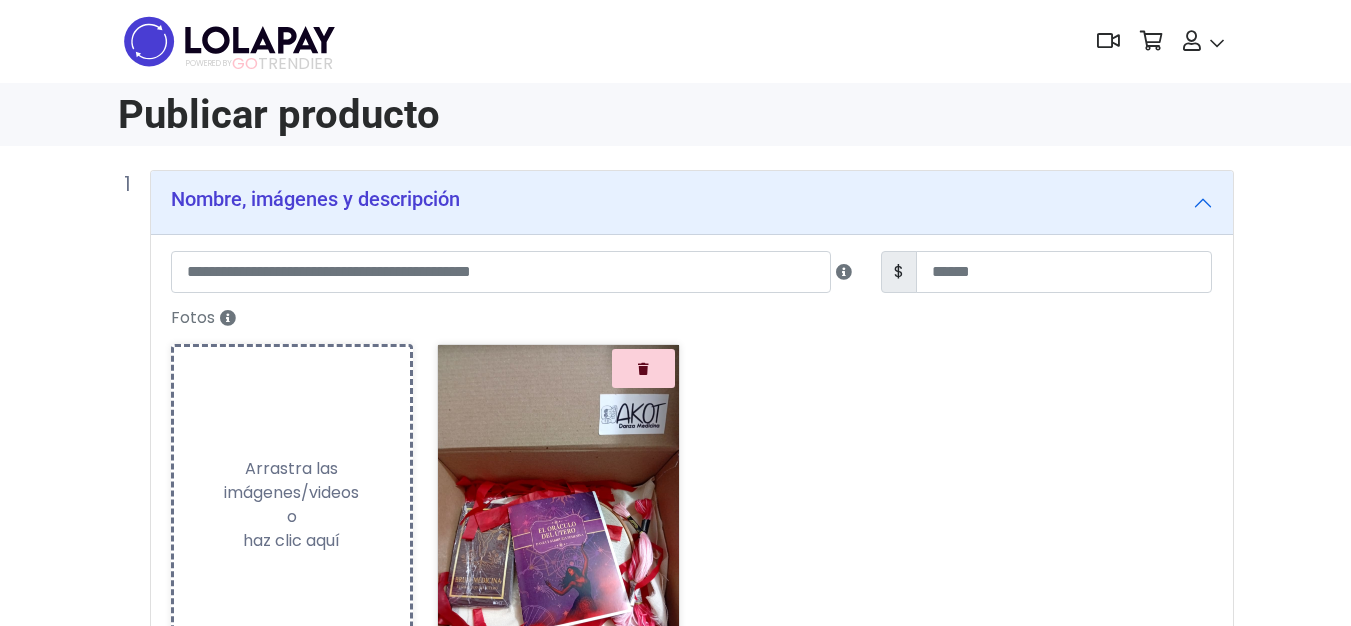 click on "Arrastra las
imágenes/videos
o
haz clic aquí" at bounding box center [292, 505] 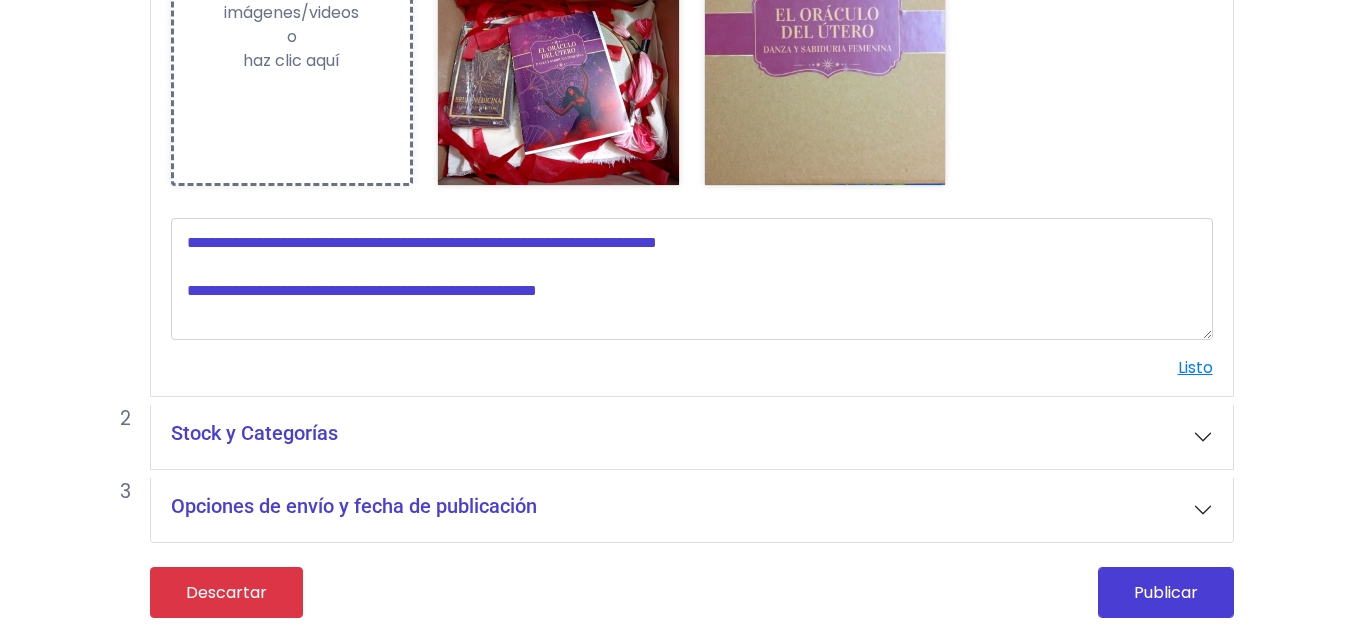 scroll, scrollTop: 489, scrollLeft: 0, axis: vertical 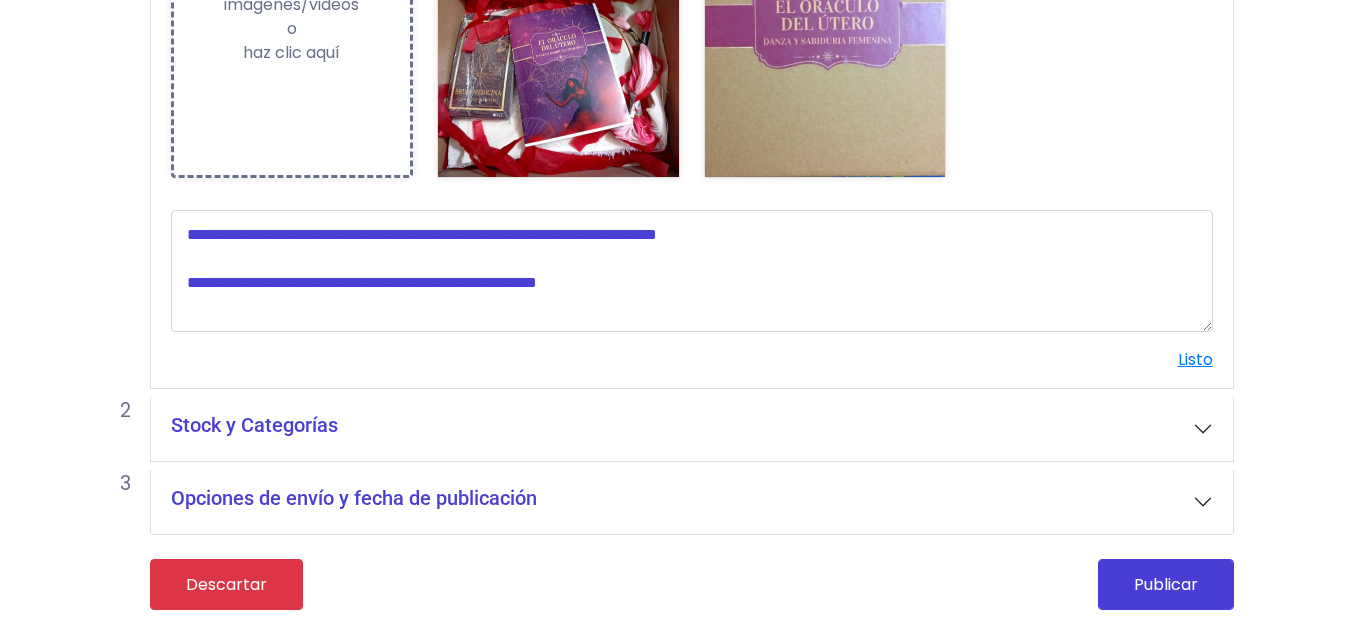 click on "Opciones de envío y fecha de publicación" at bounding box center [692, 502] 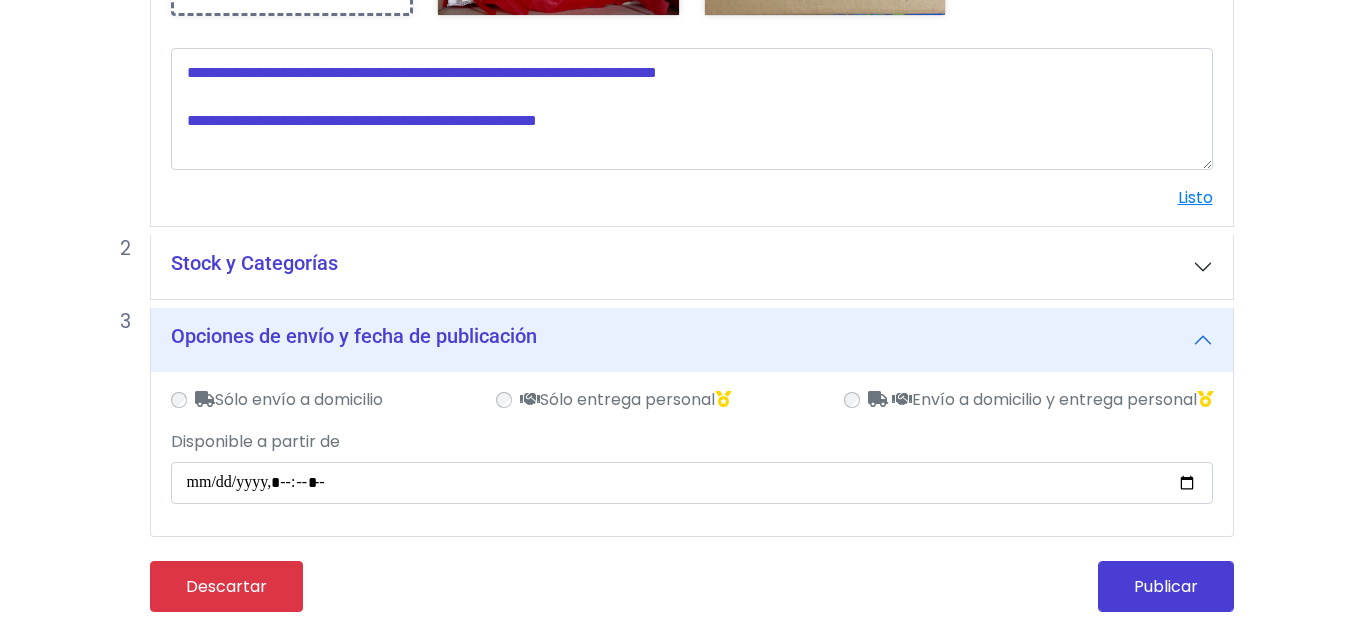 scroll, scrollTop: 653, scrollLeft: 0, axis: vertical 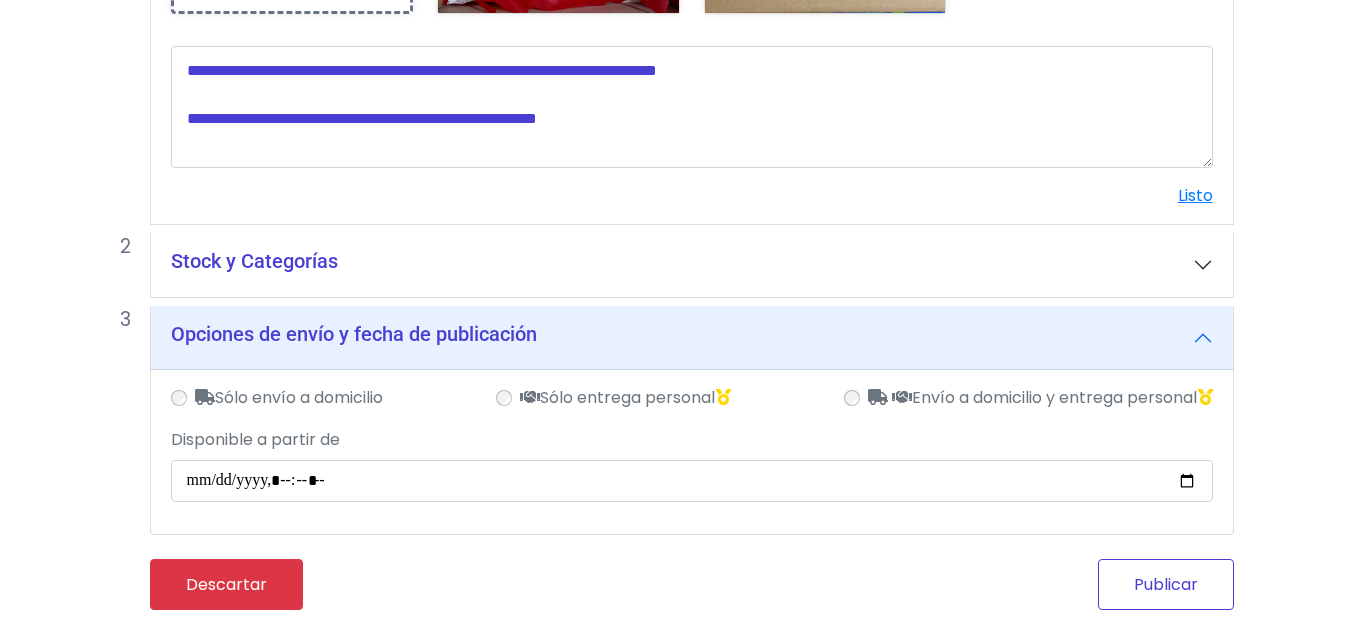 click on "Publicar" at bounding box center (1166, 584) 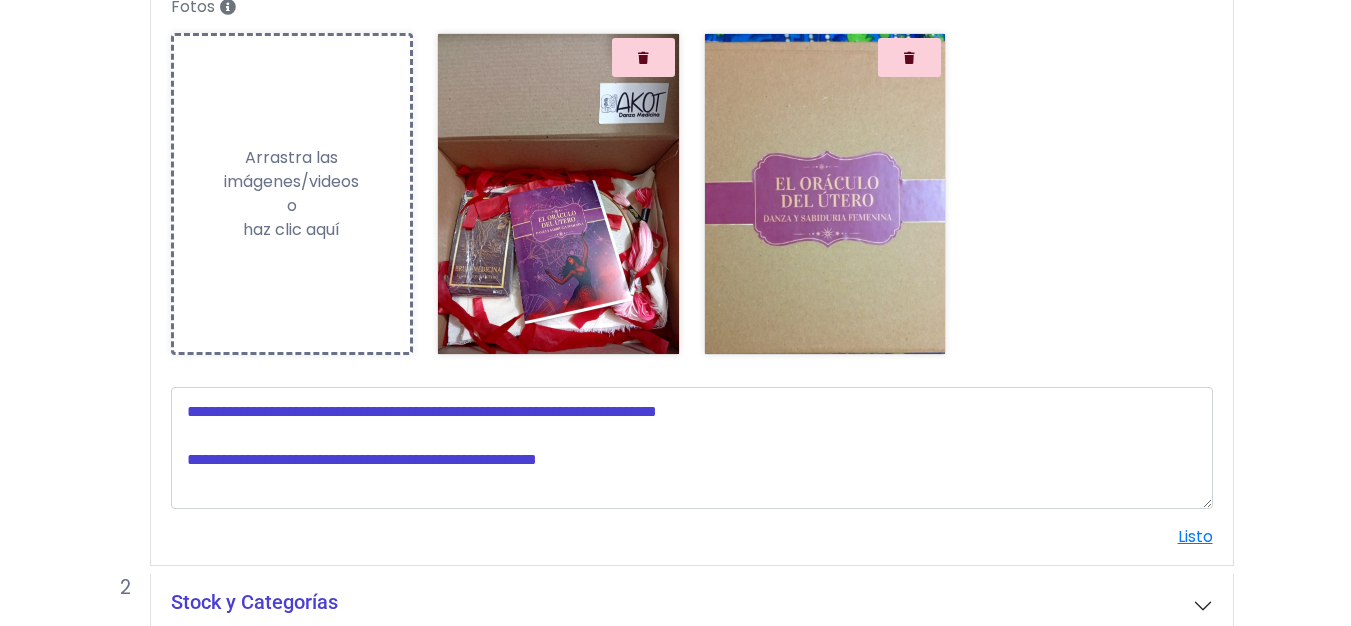 scroll, scrollTop: 0, scrollLeft: 0, axis: both 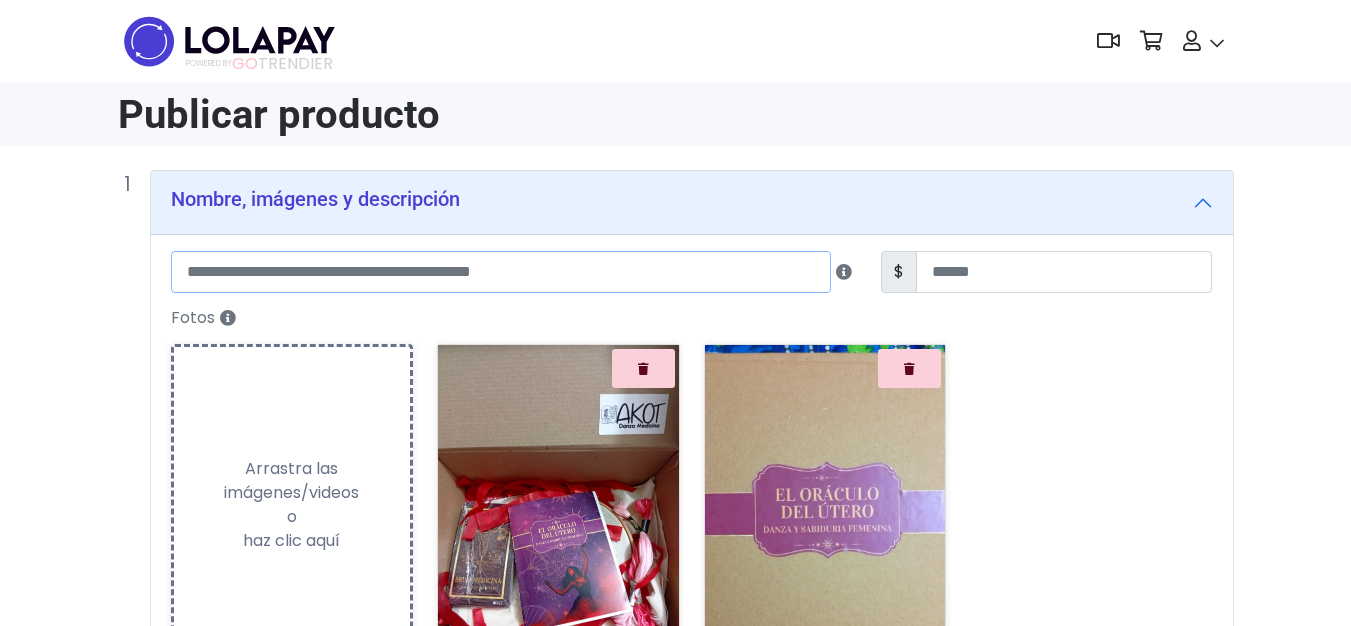 click at bounding box center (501, 272) 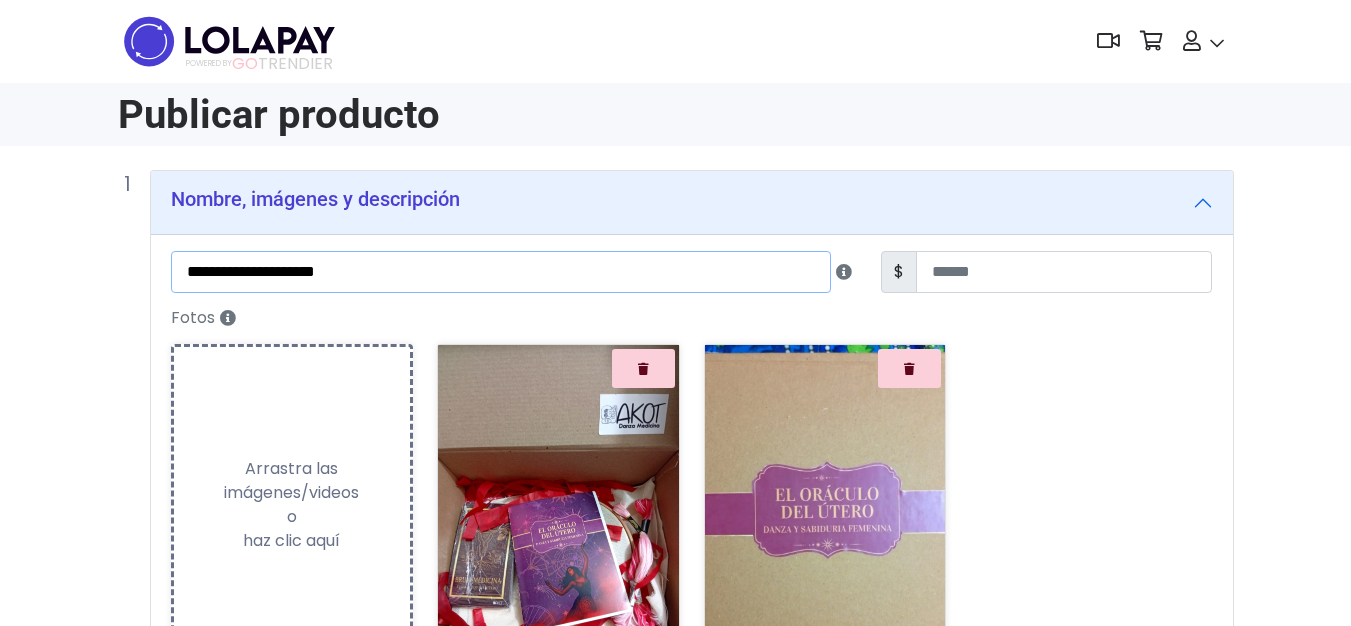 type on "**********" 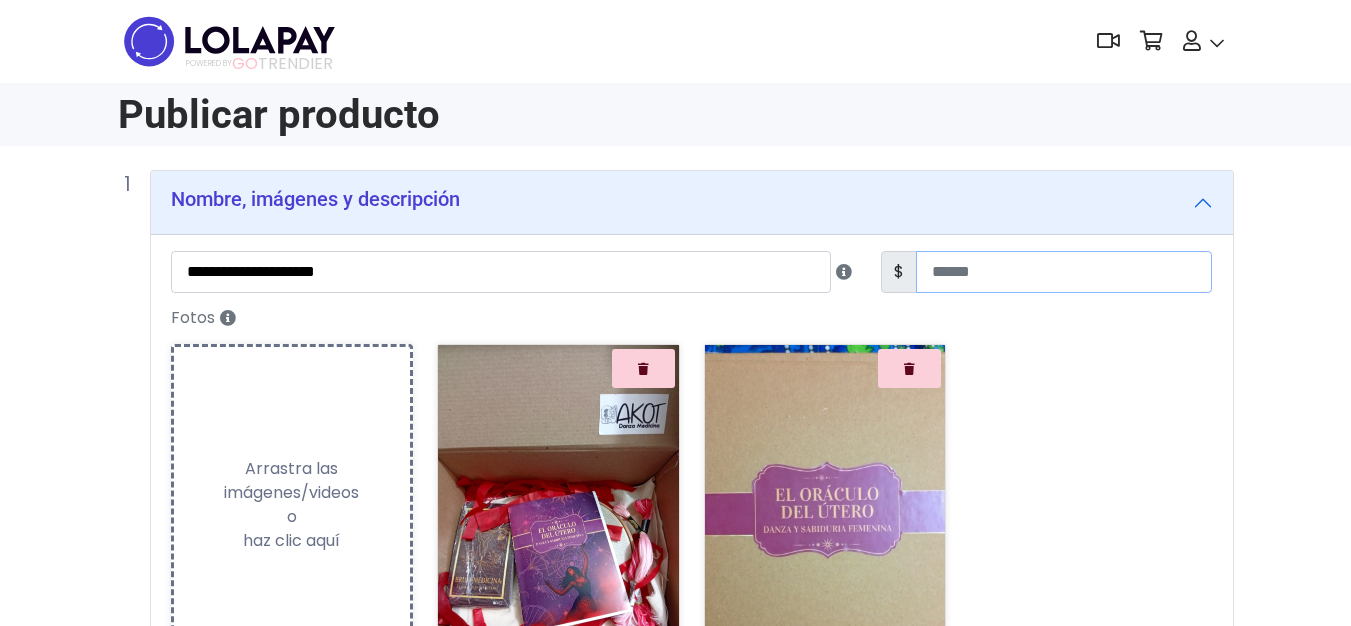 click at bounding box center [1064, 272] 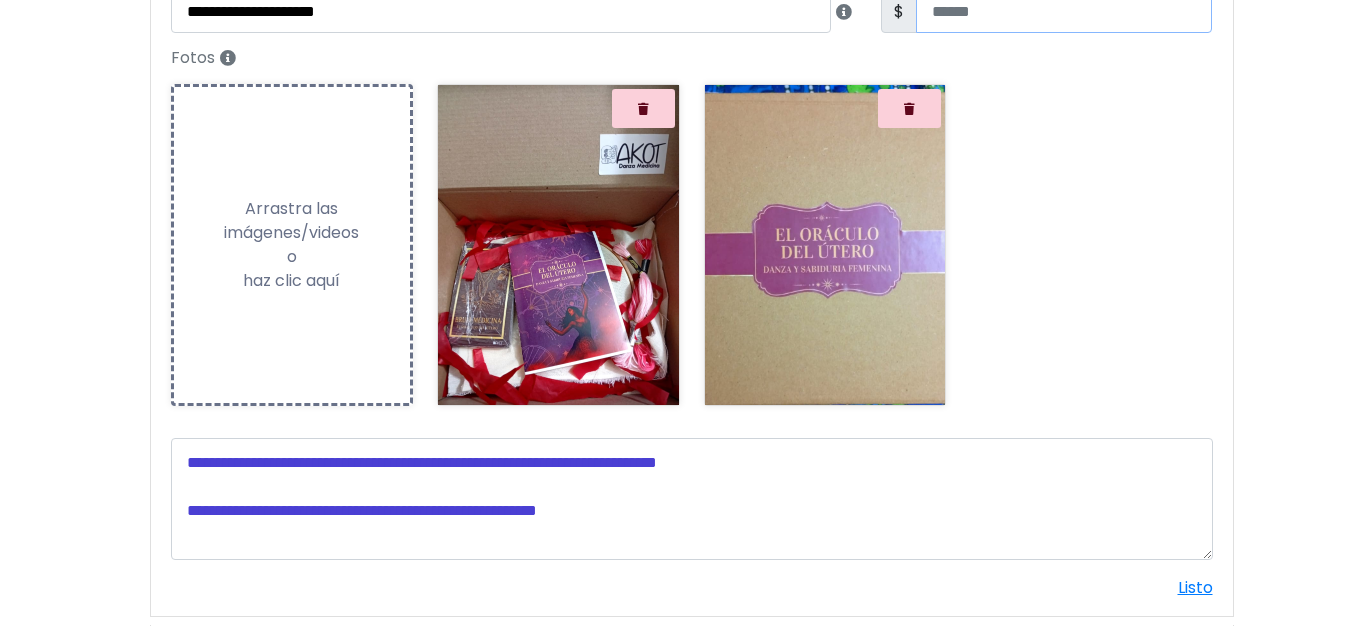 scroll, scrollTop: 137, scrollLeft: 0, axis: vertical 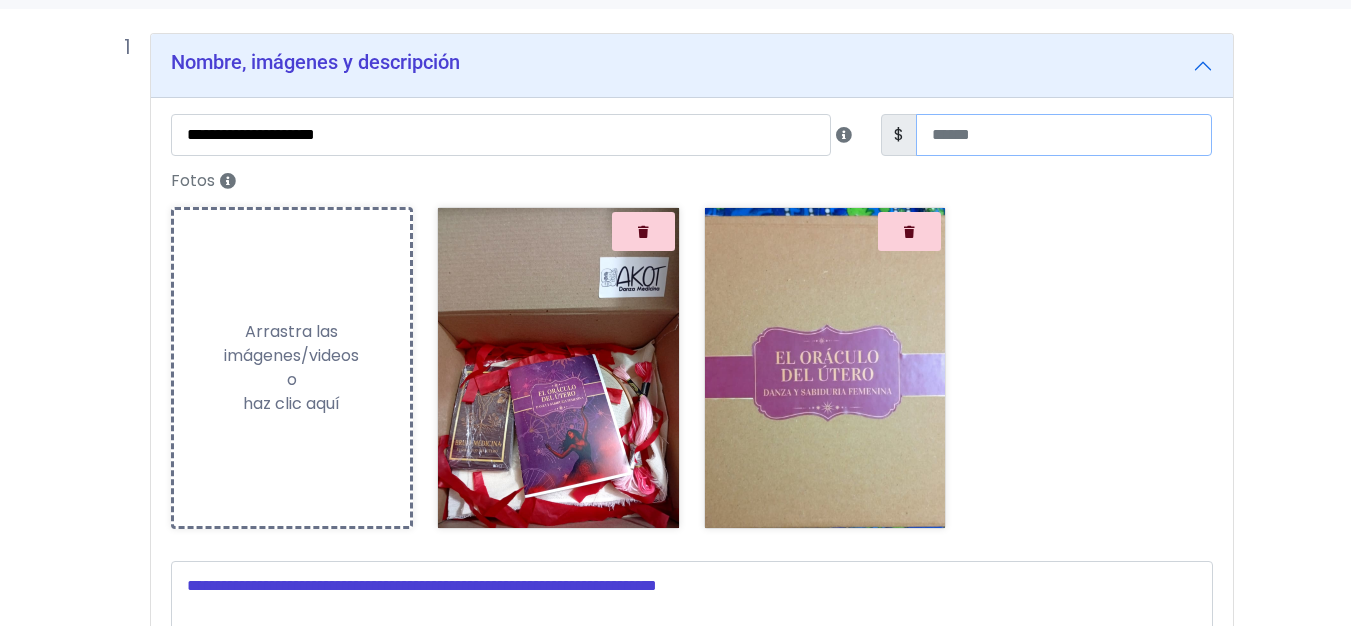 type on "*" 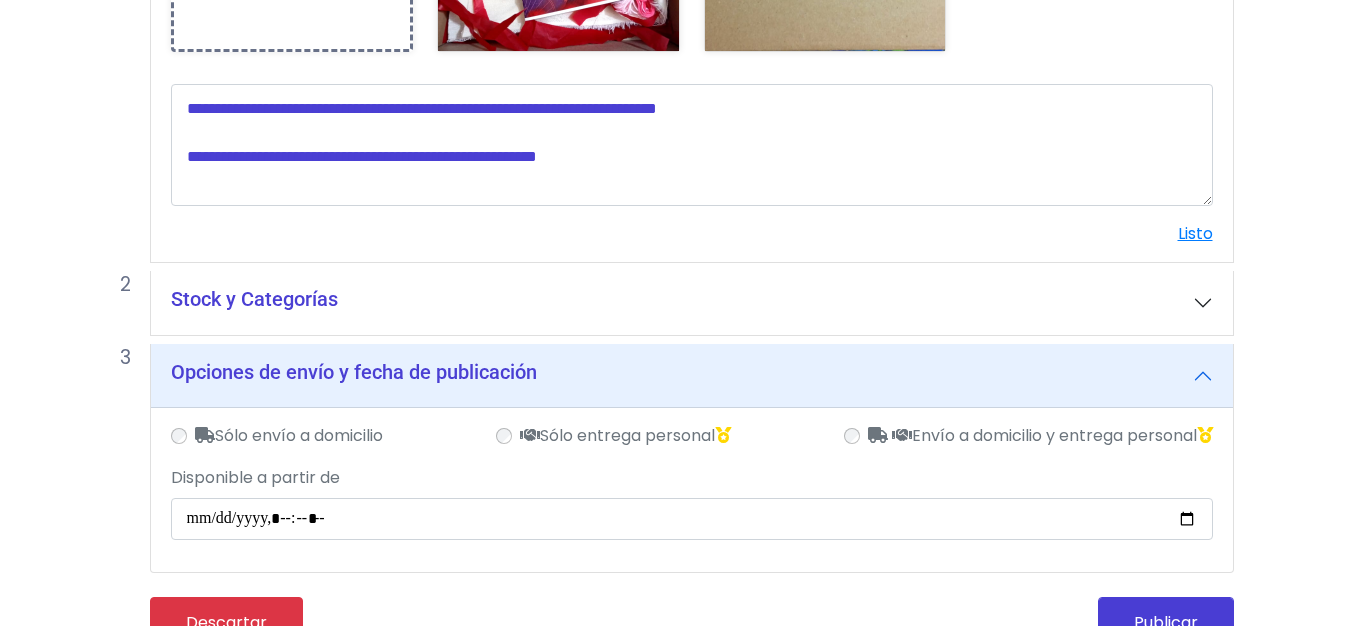 scroll, scrollTop: 653, scrollLeft: 0, axis: vertical 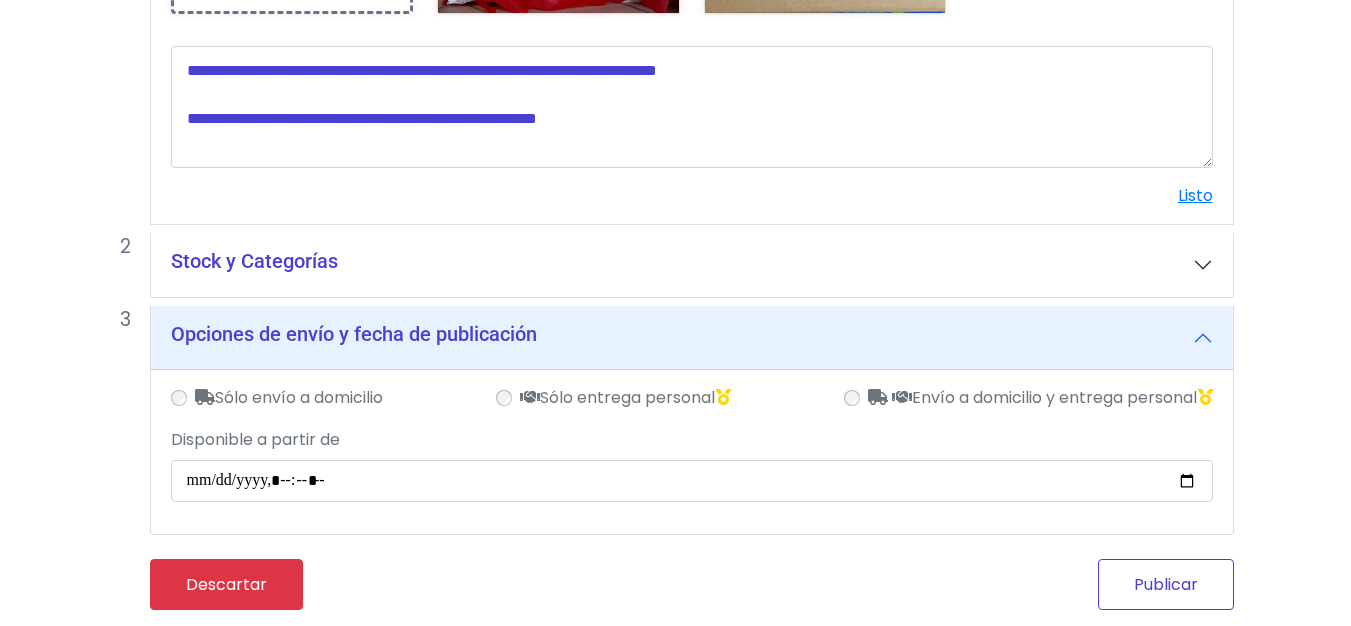 type on "***" 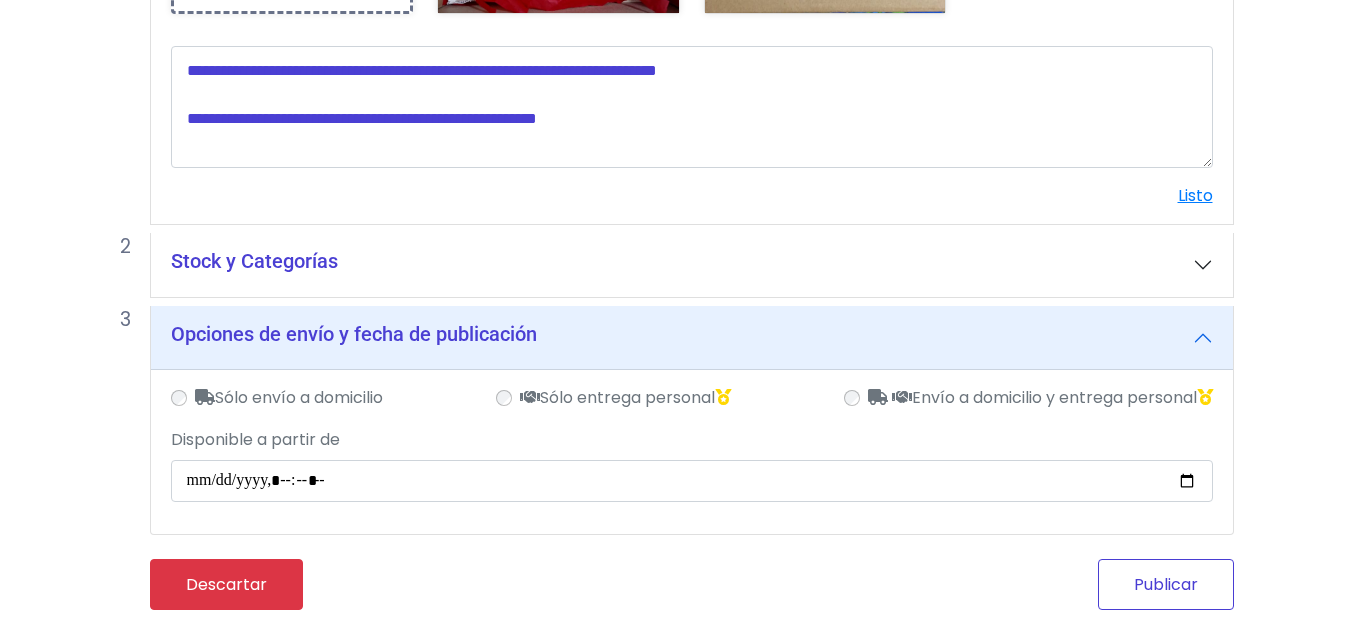 click on "Publicar" at bounding box center (1166, 584) 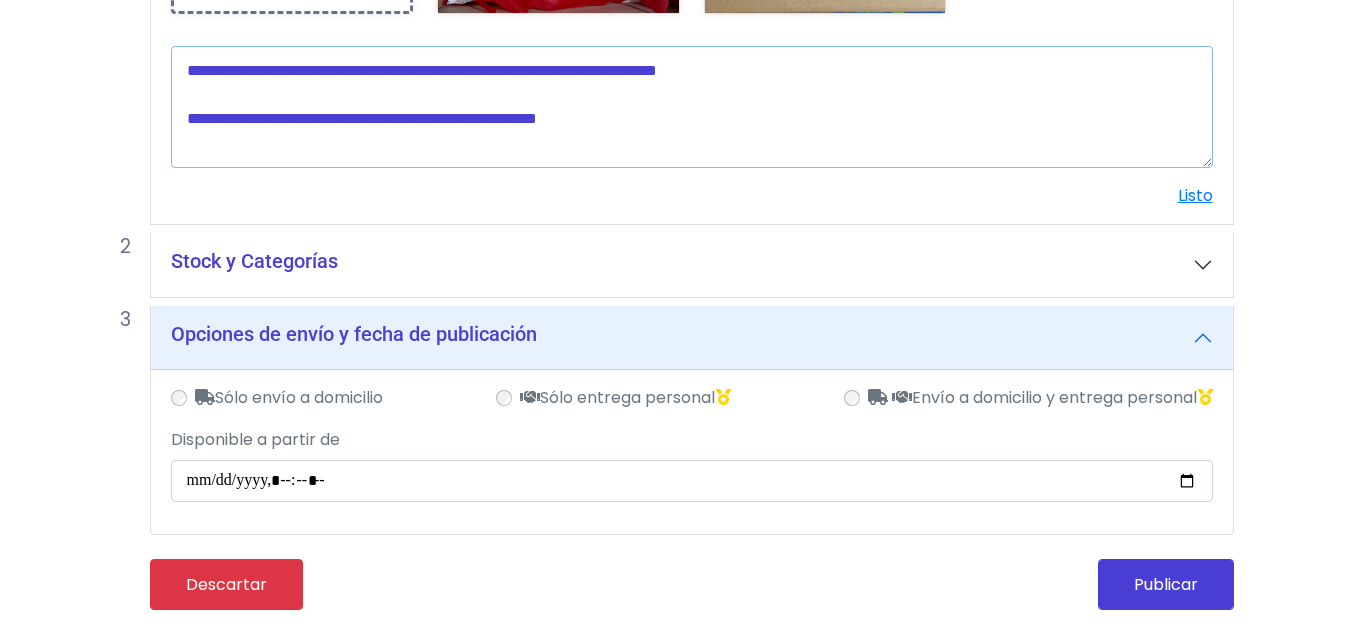 click at bounding box center [692, 107] 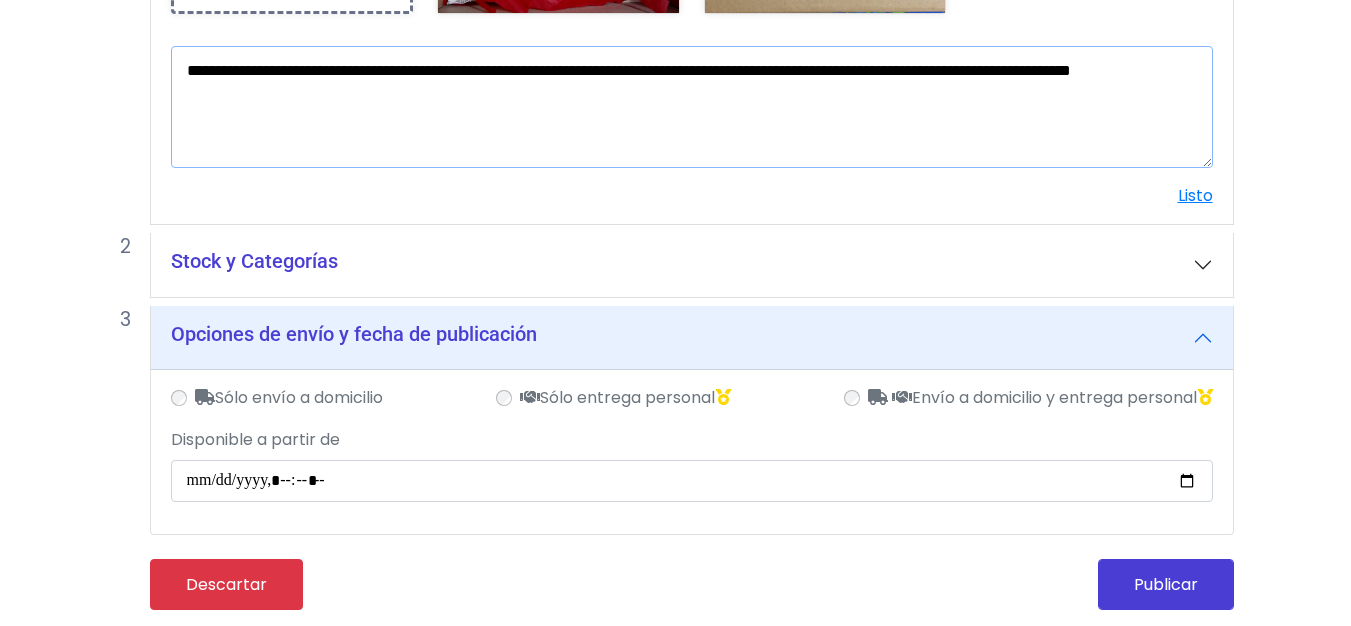click on "**********" at bounding box center [692, 107] 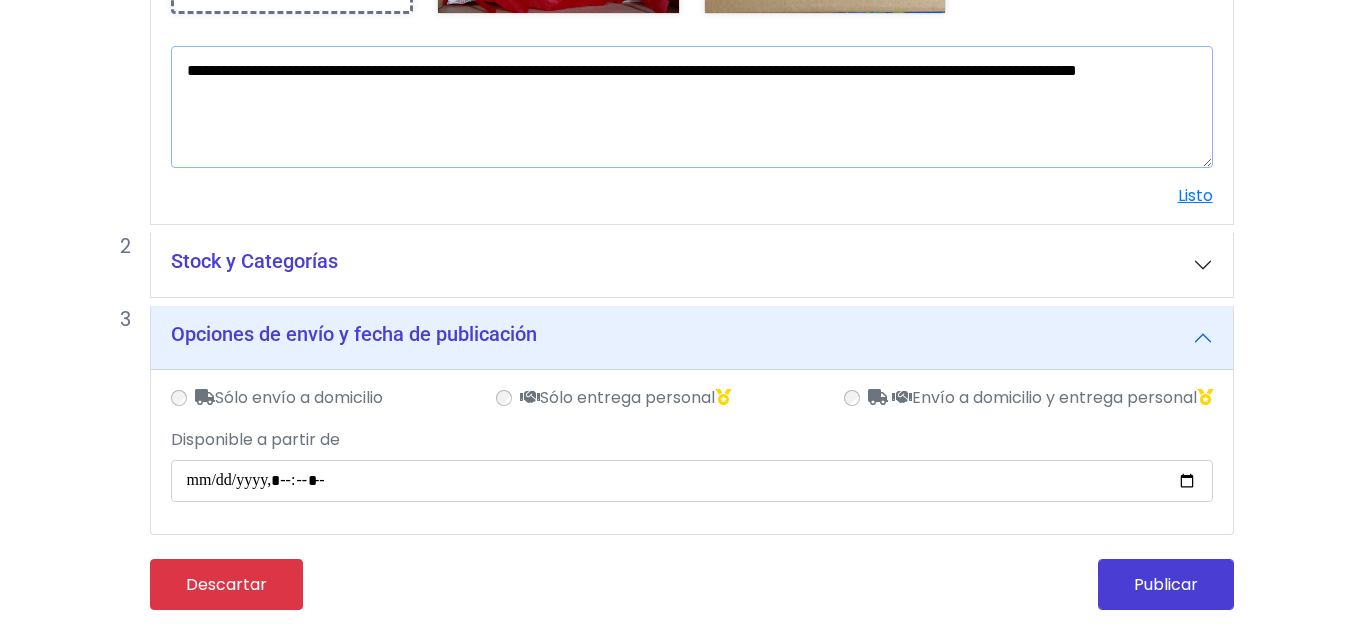 click on "**********" at bounding box center (692, 107) 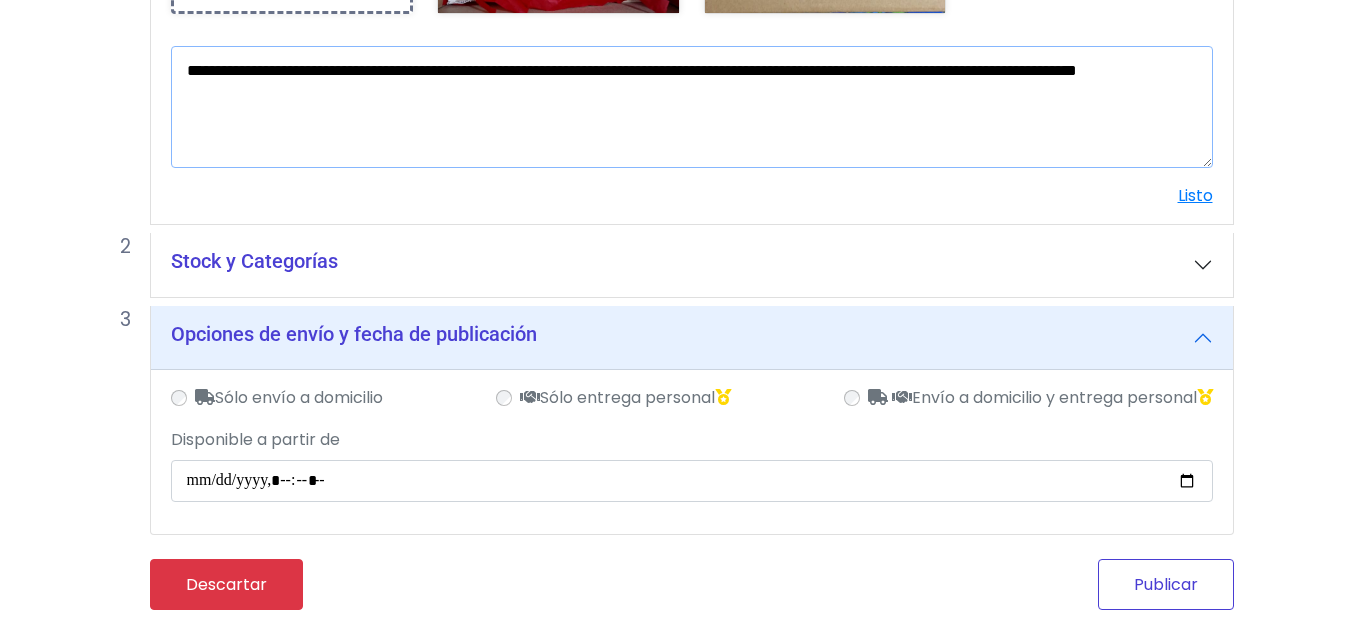 type on "**********" 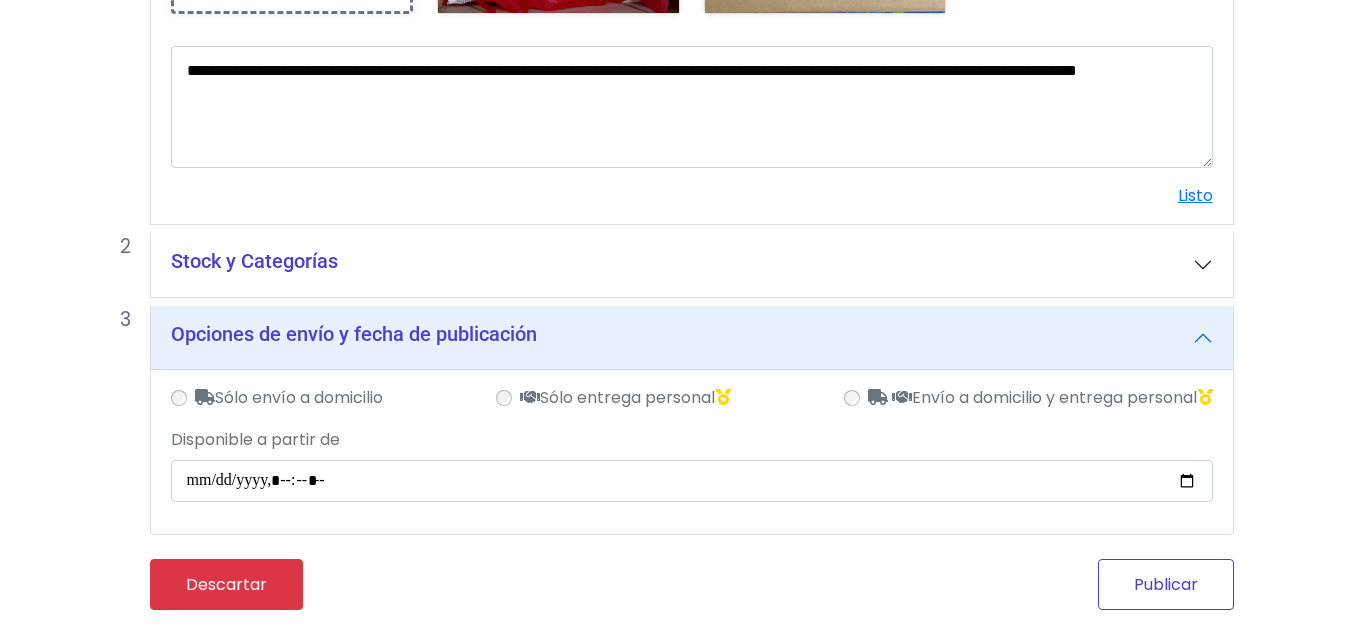 click on "Publicar" at bounding box center [1166, 584] 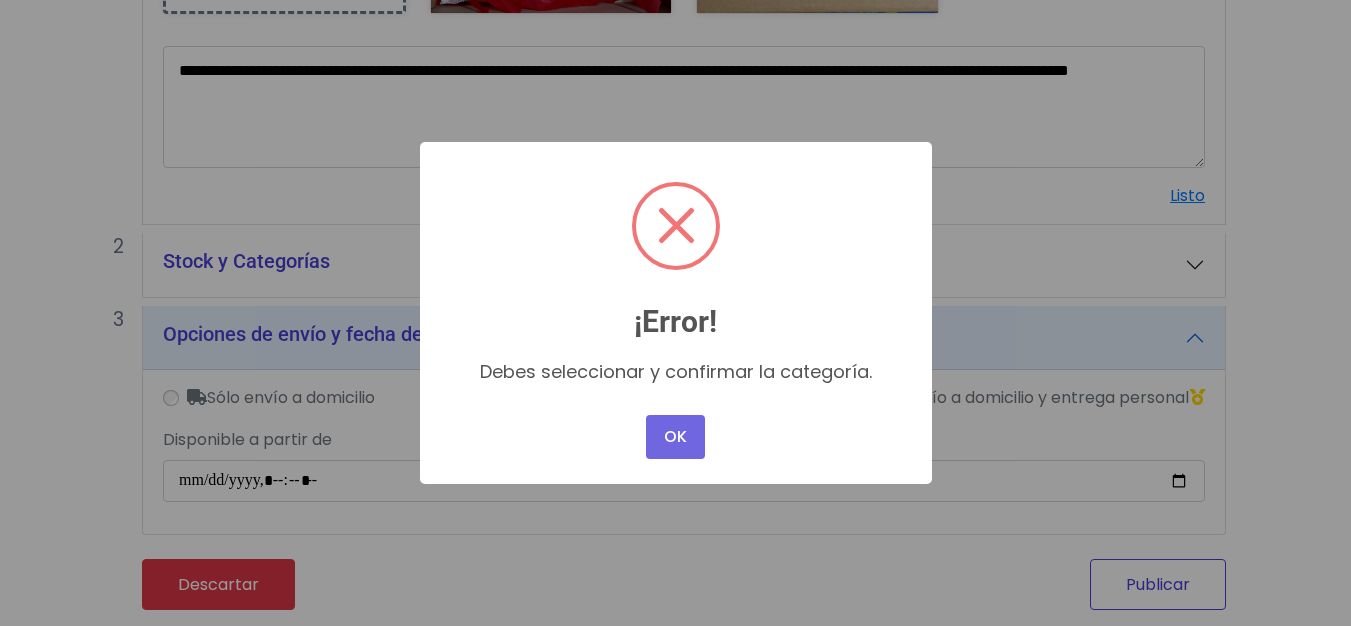 scroll, scrollTop: 638, scrollLeft: 0, axis: vertical 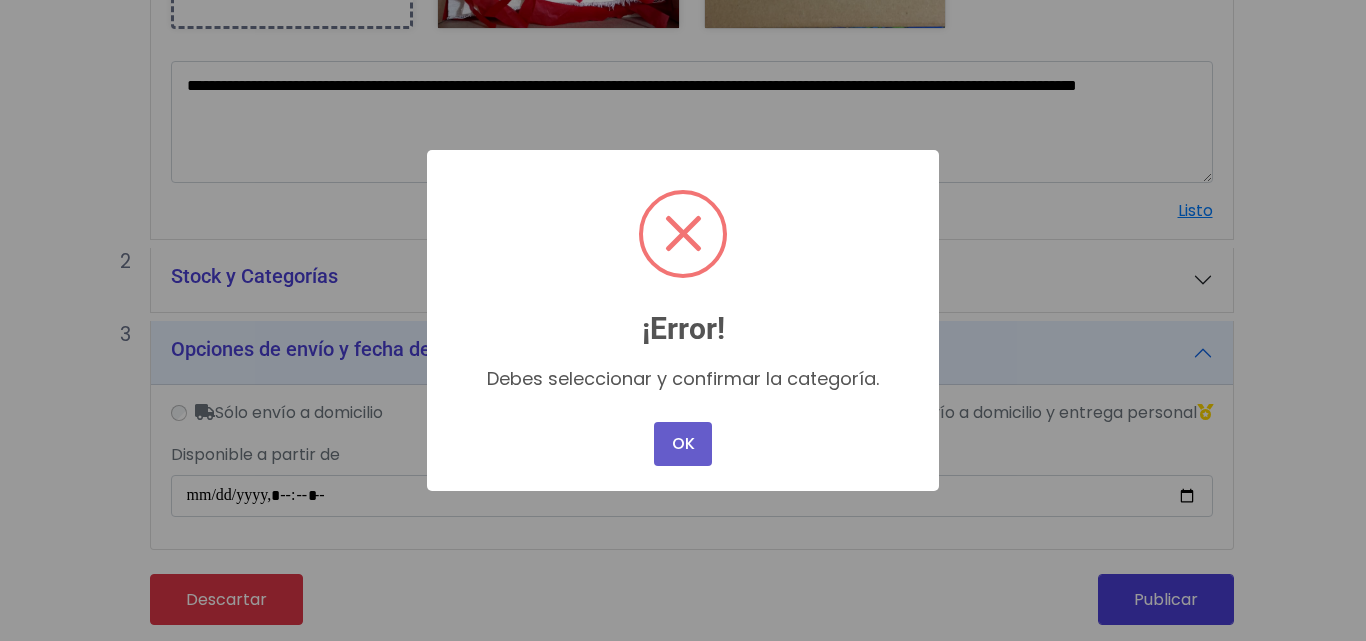 click on "OK No Cancel" at bounding box center [683, 444] 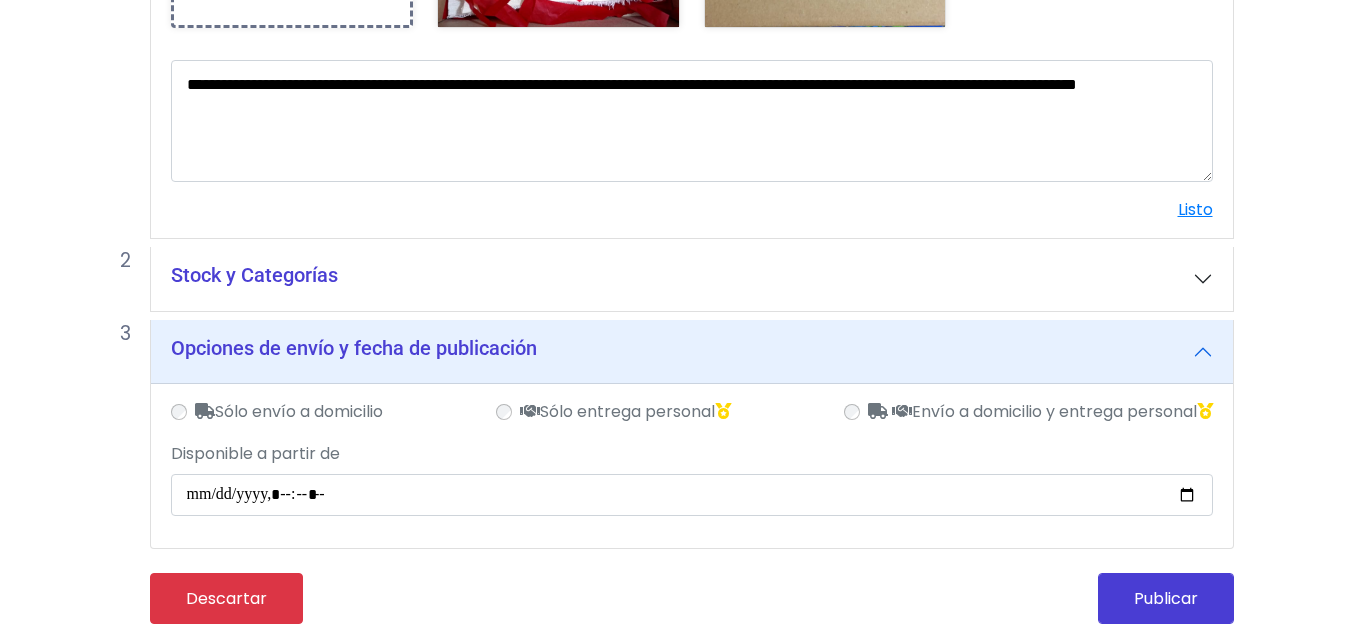 click on "Stock y Categorías" at bounding box center [692, 279] 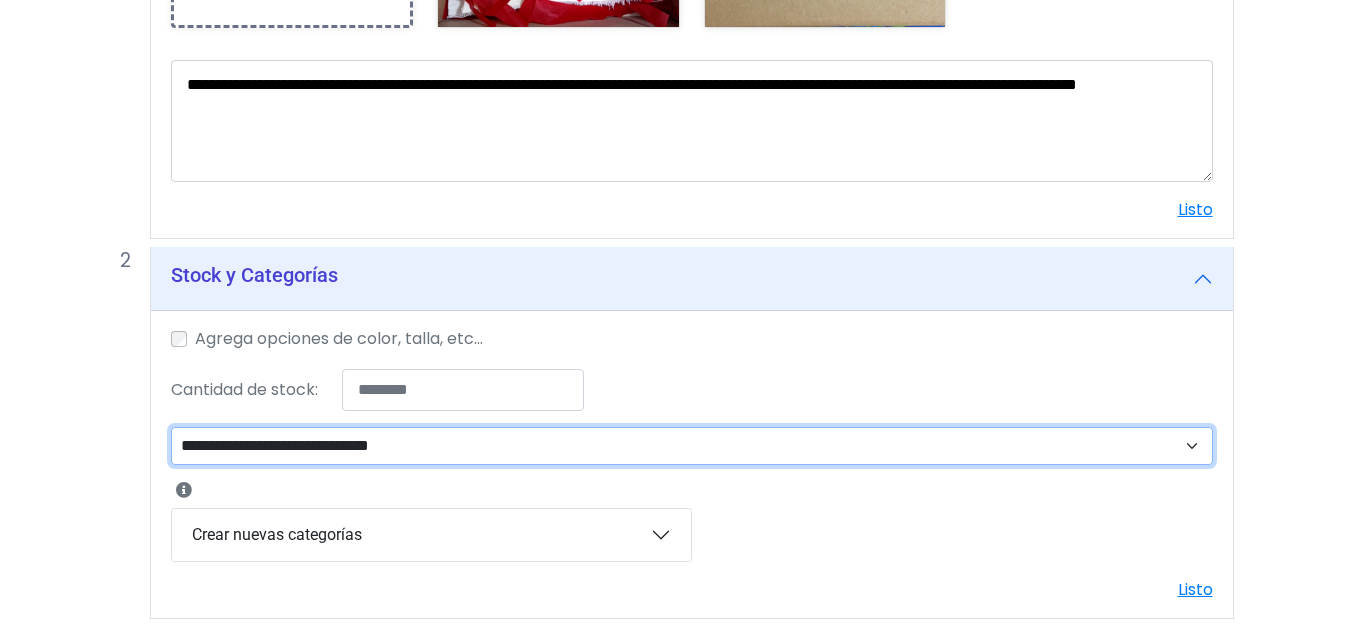 click on "**********" at bounding box center [692, 446] 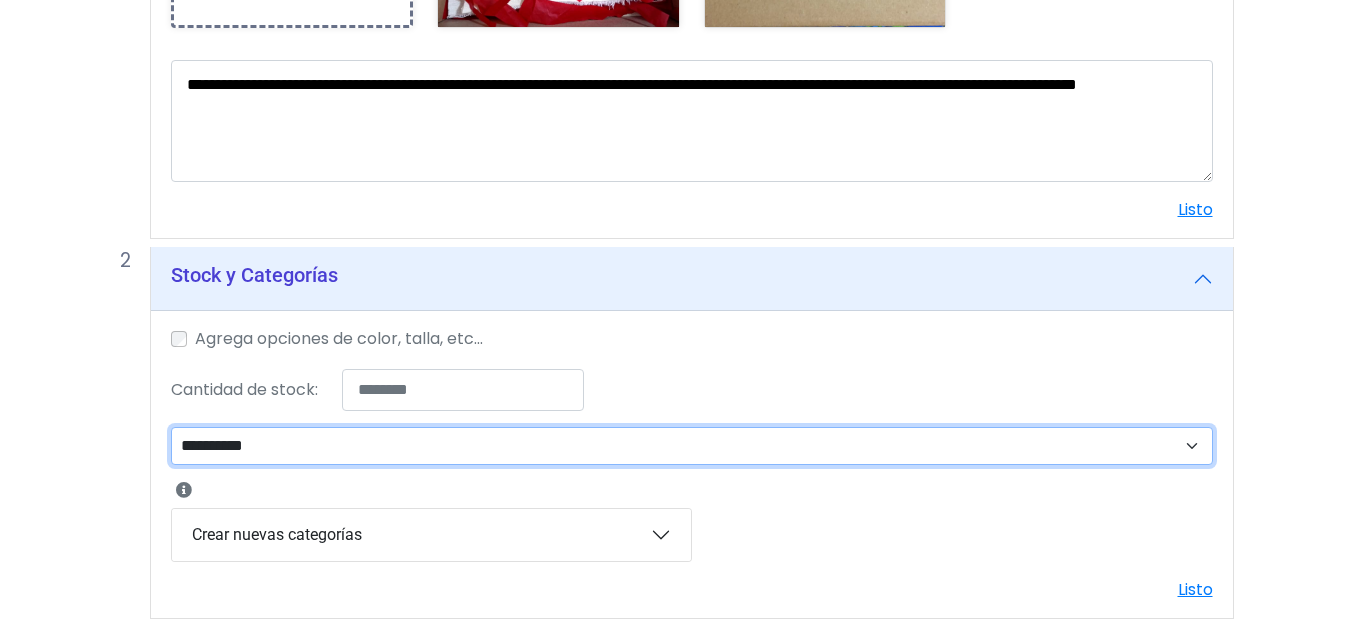 click on "**********" at bounding box center (692, 446) 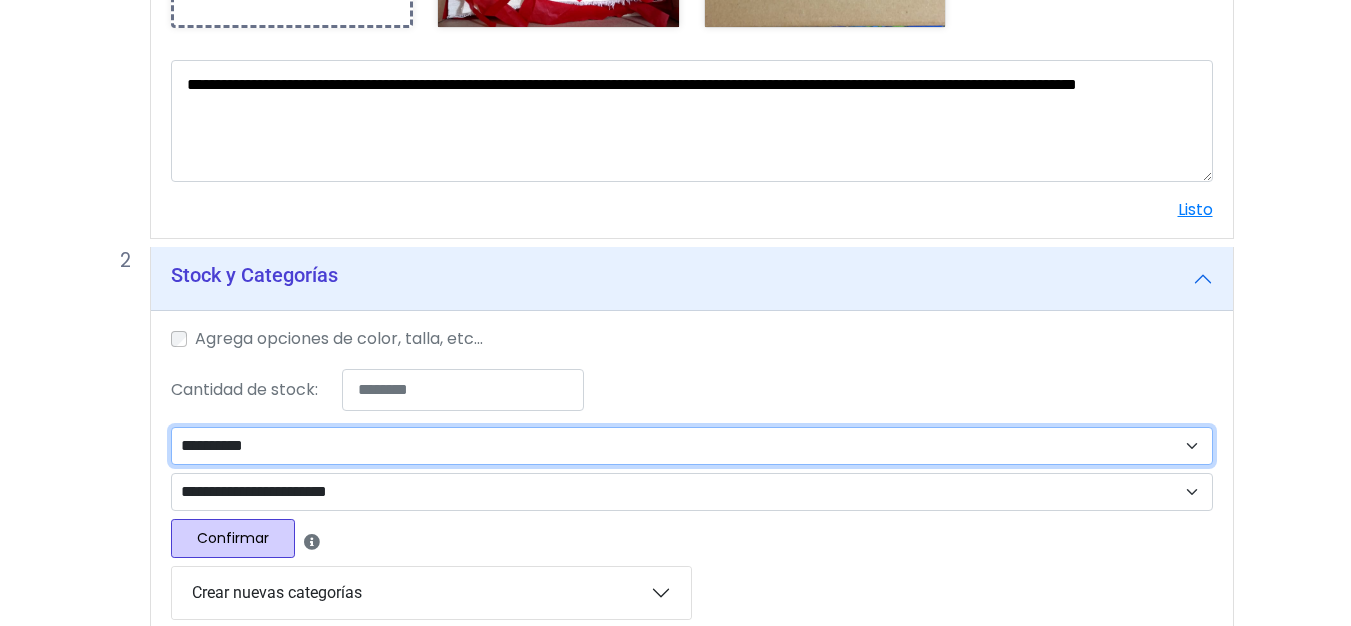 scroll, scrollTop: 1018, scrollLeft: 0, axis: vertical 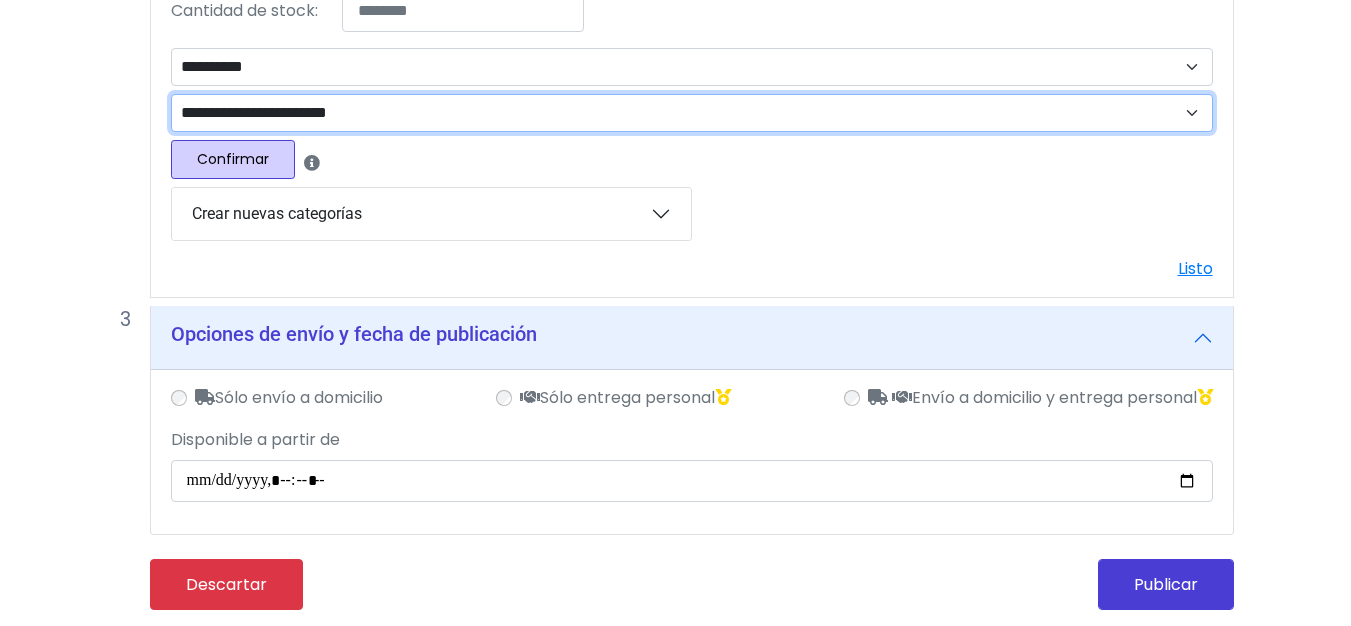 click on "**********" at bounding box center (692, 113) 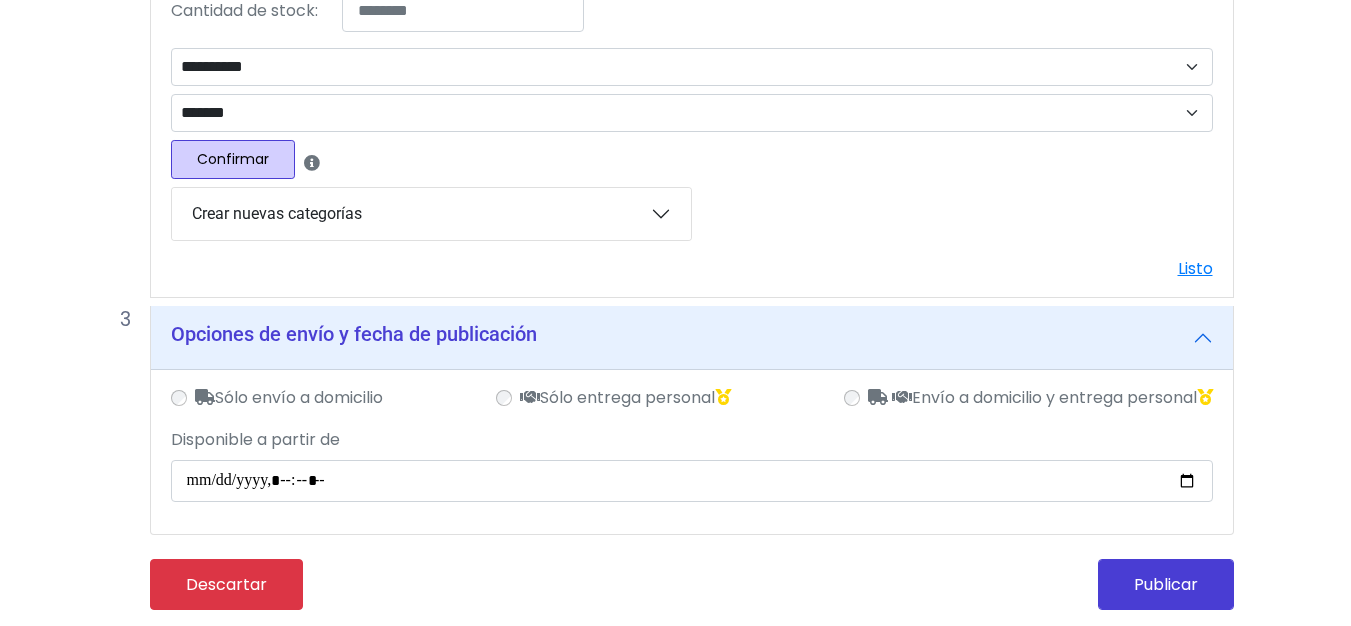 click on "Confirmar" at bounding box center (233, 159) 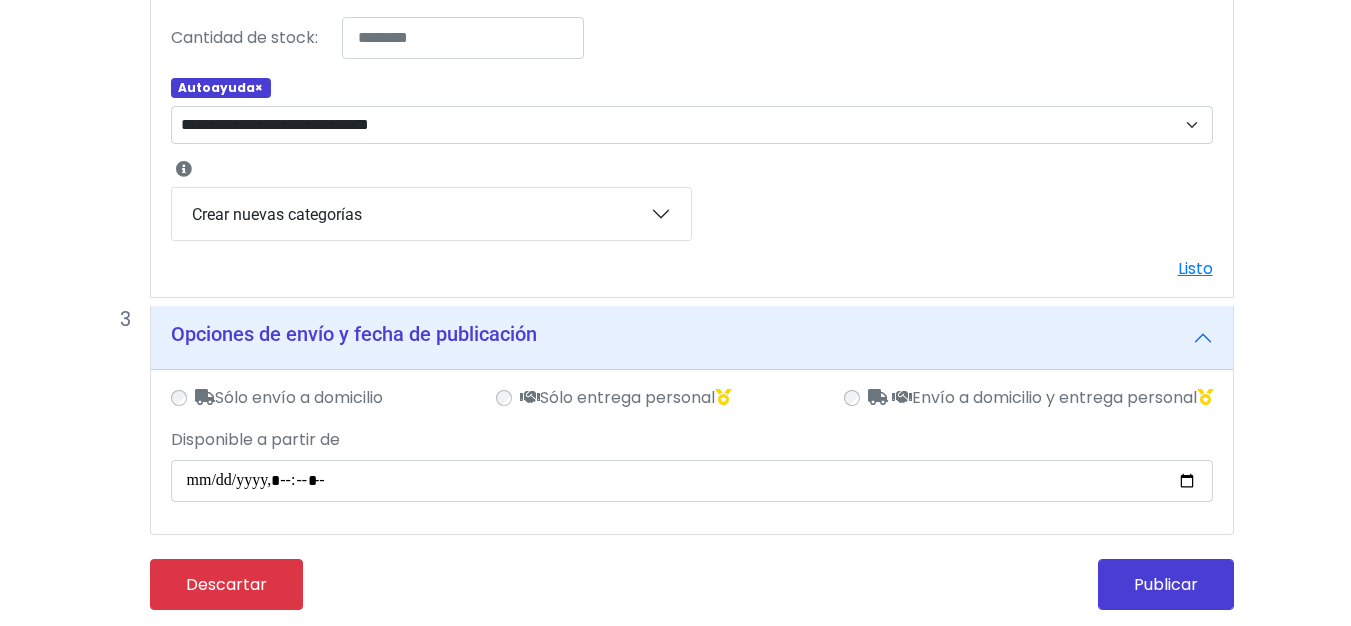 scroll, scrollTop: 991, scrollLeft: 0, axis: vertical 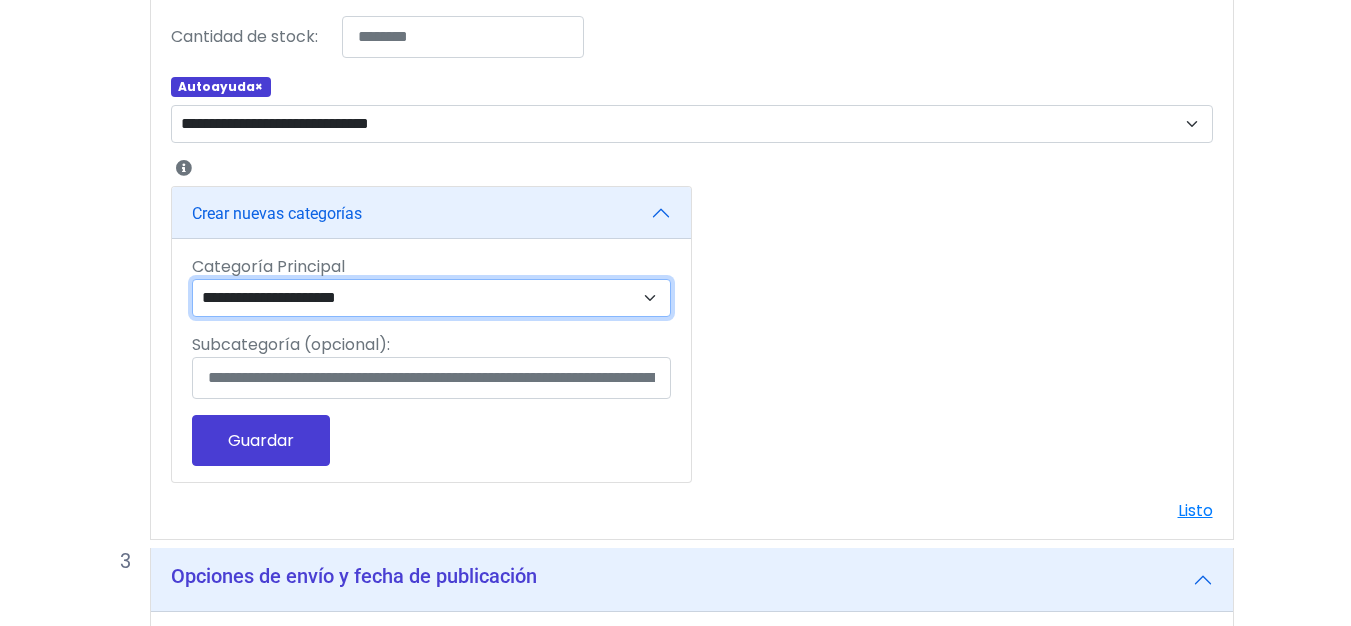 click on "**********" at bounding box center [431, 298] 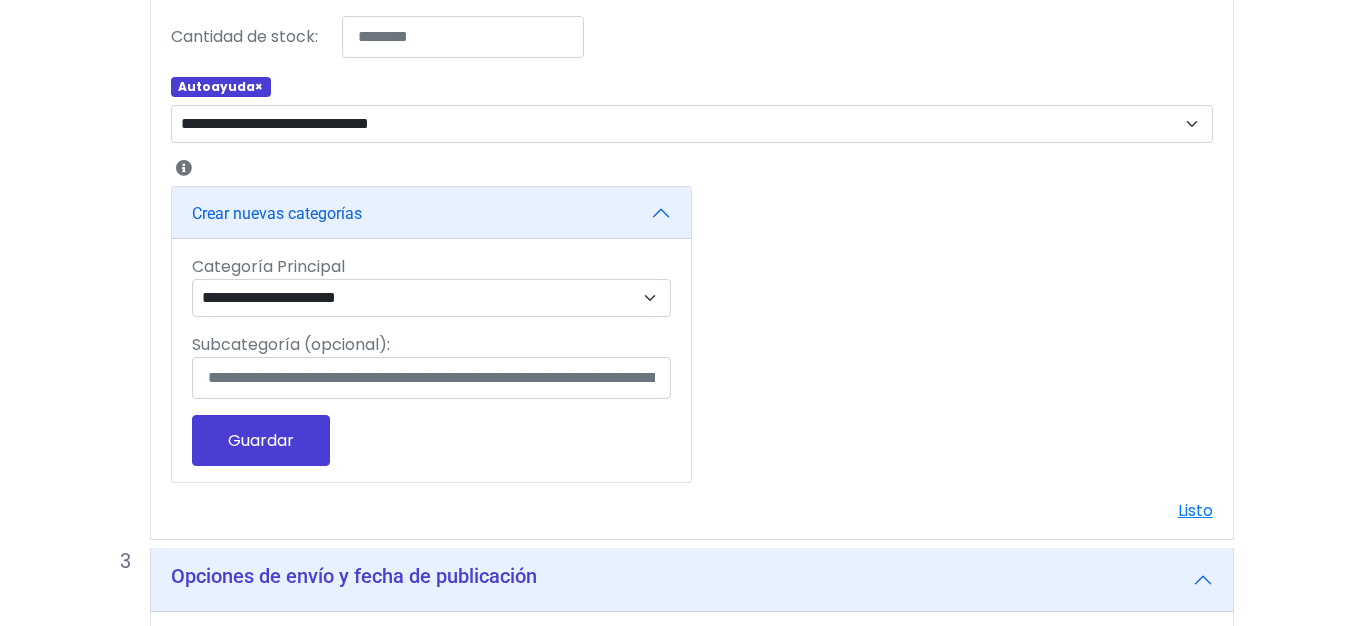click on "Guardar" at bounding box center [261, 440] 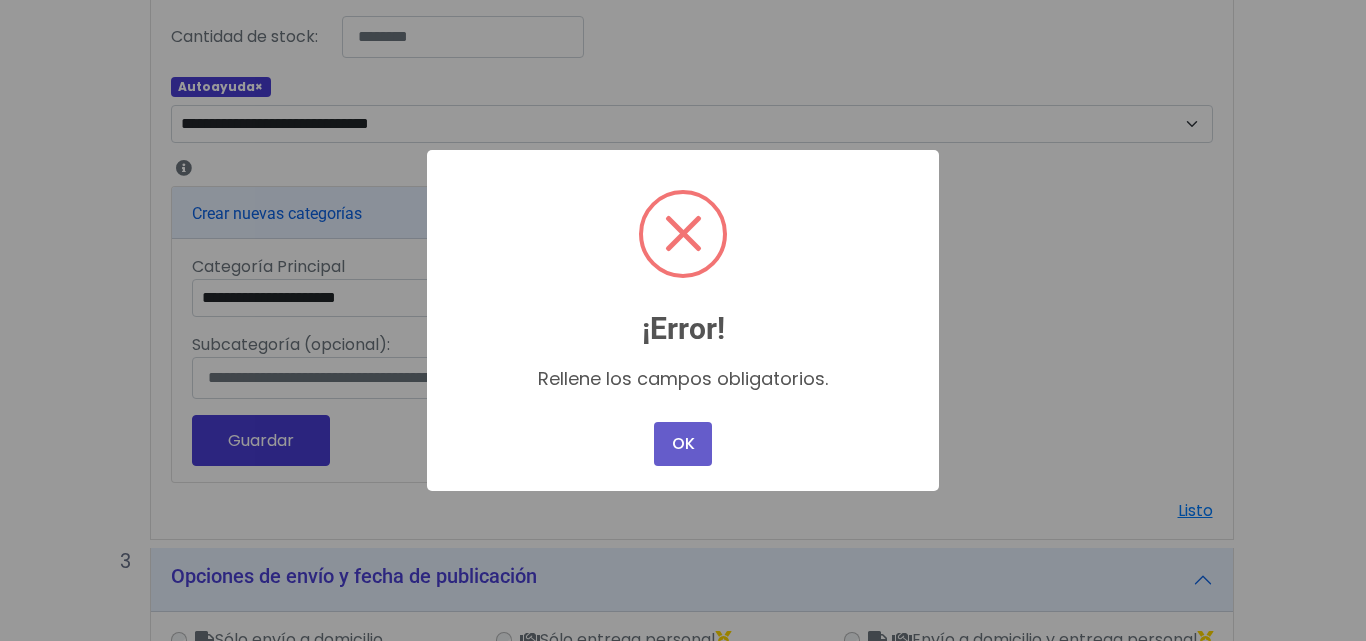 click on "OK" at bounding box center [683, 444] 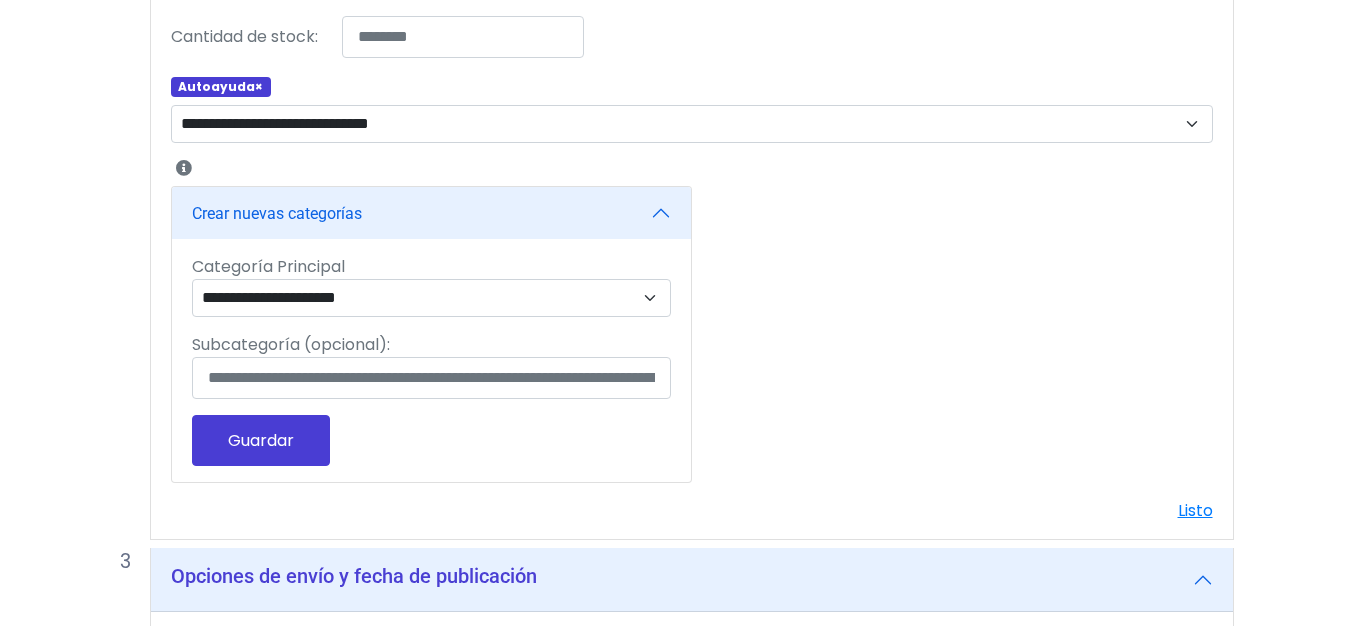 click on "Crear nuevas categorías" at bounding box center [431, 213] 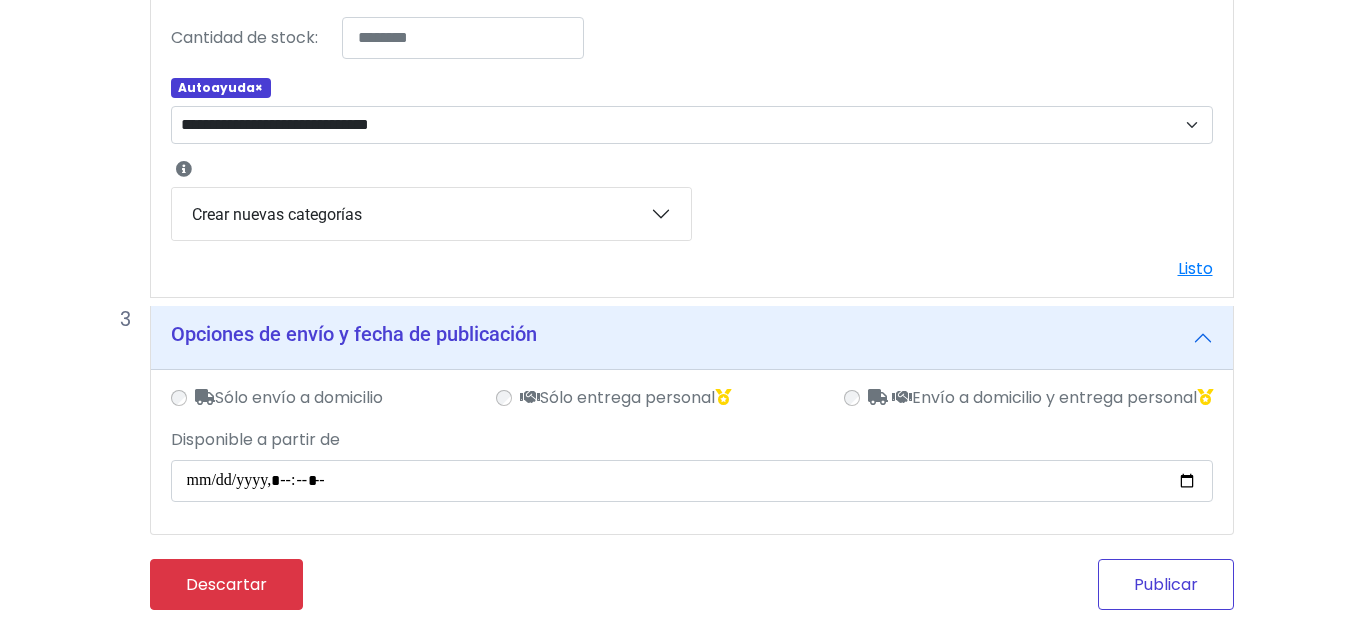 click on "Publicar" at bounding box center (1166, 584) 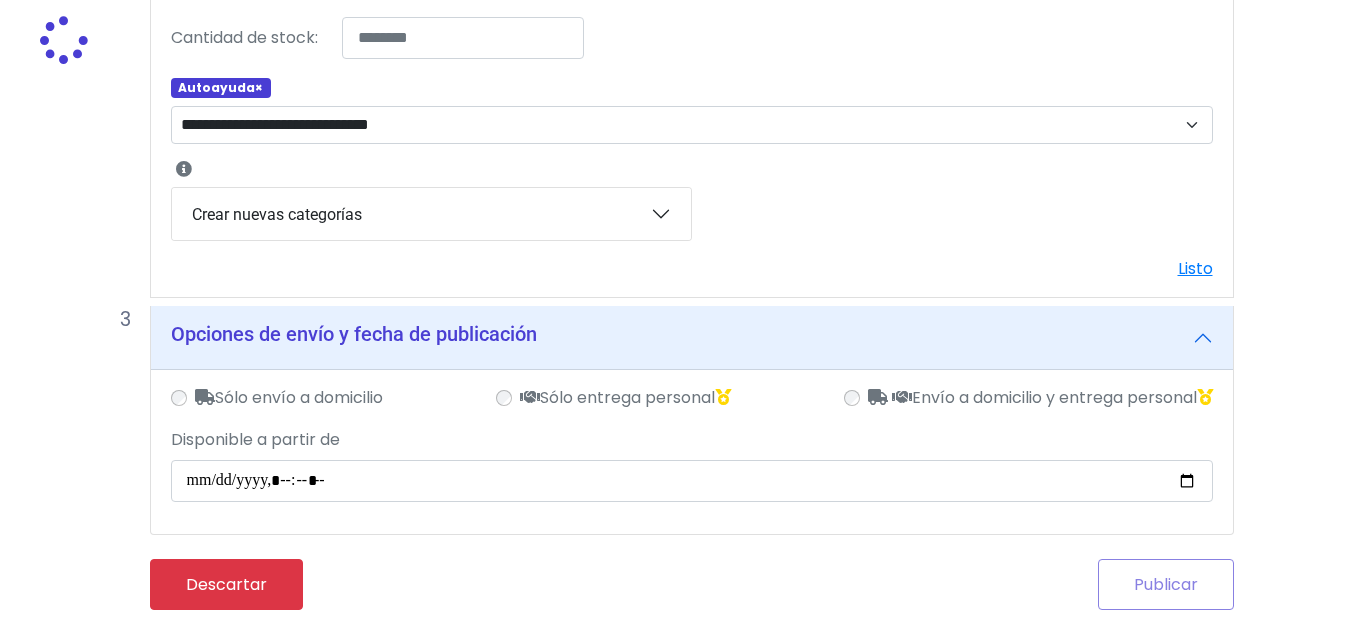 scroll, scrollTop: 976, scrollLeft: 0, axis: vertical 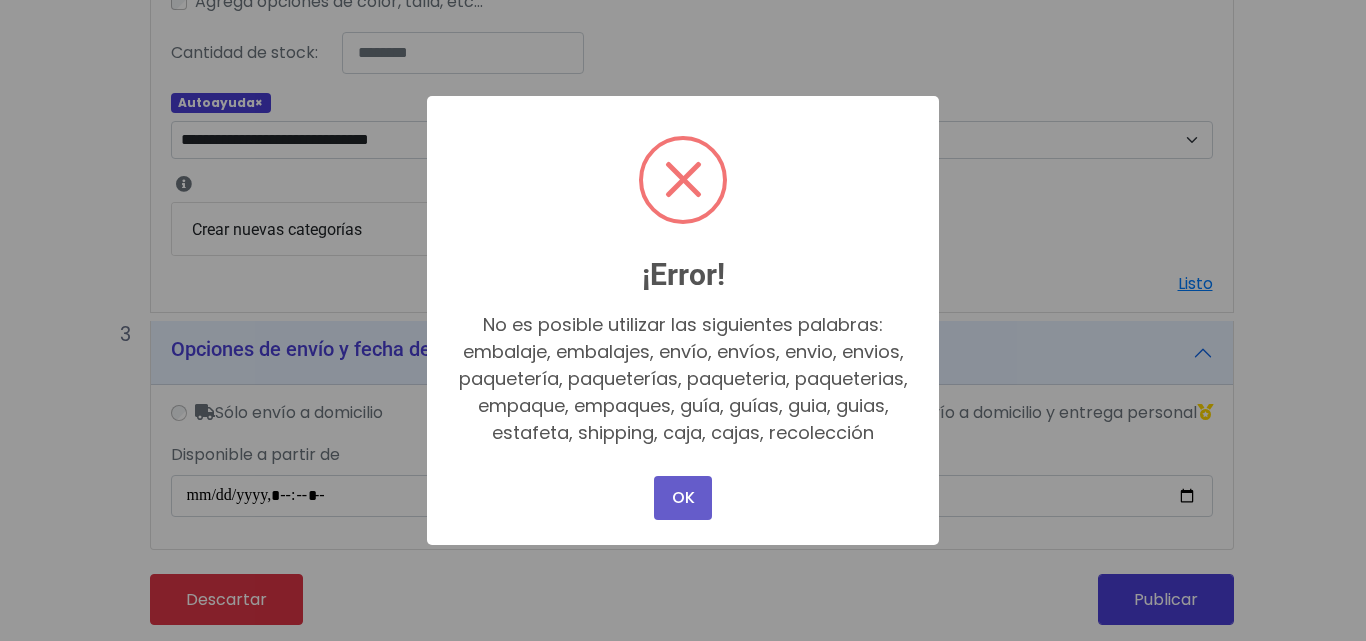 click on "OK" at bounding box center [683, 498] 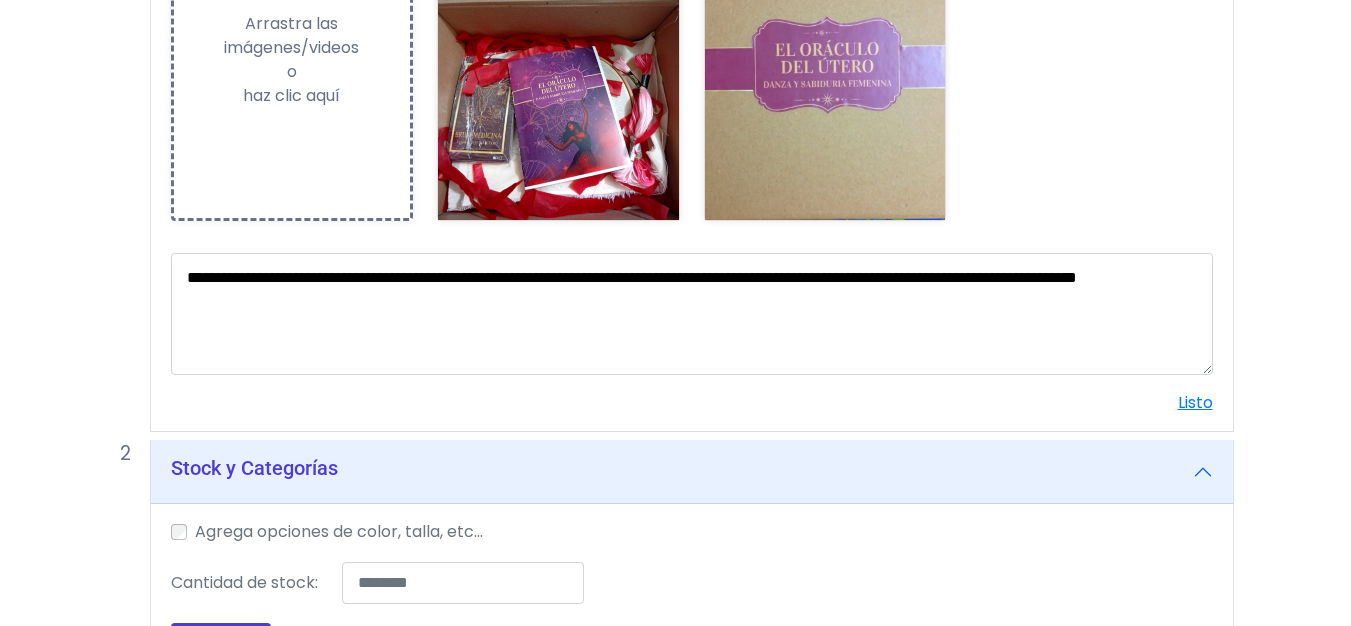 scroll, scrollTop: 426, scrollLeft: 0, axis: vertical 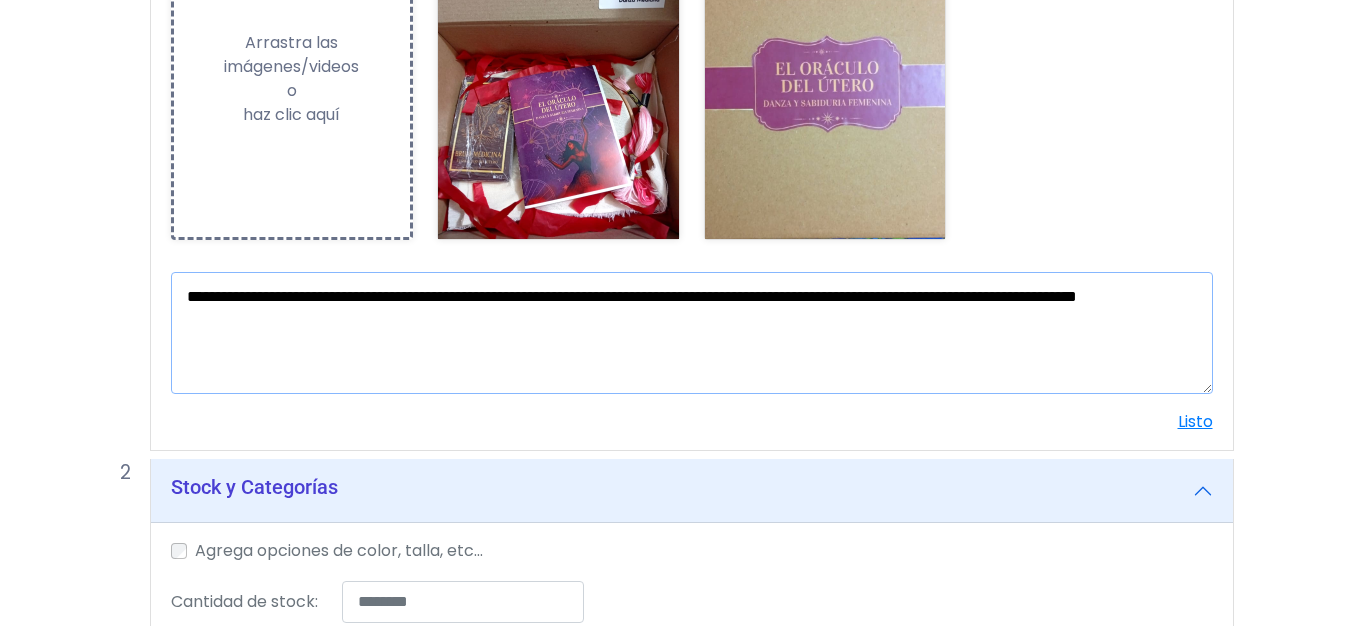 click on "**********" at bounding box center (692, 333) 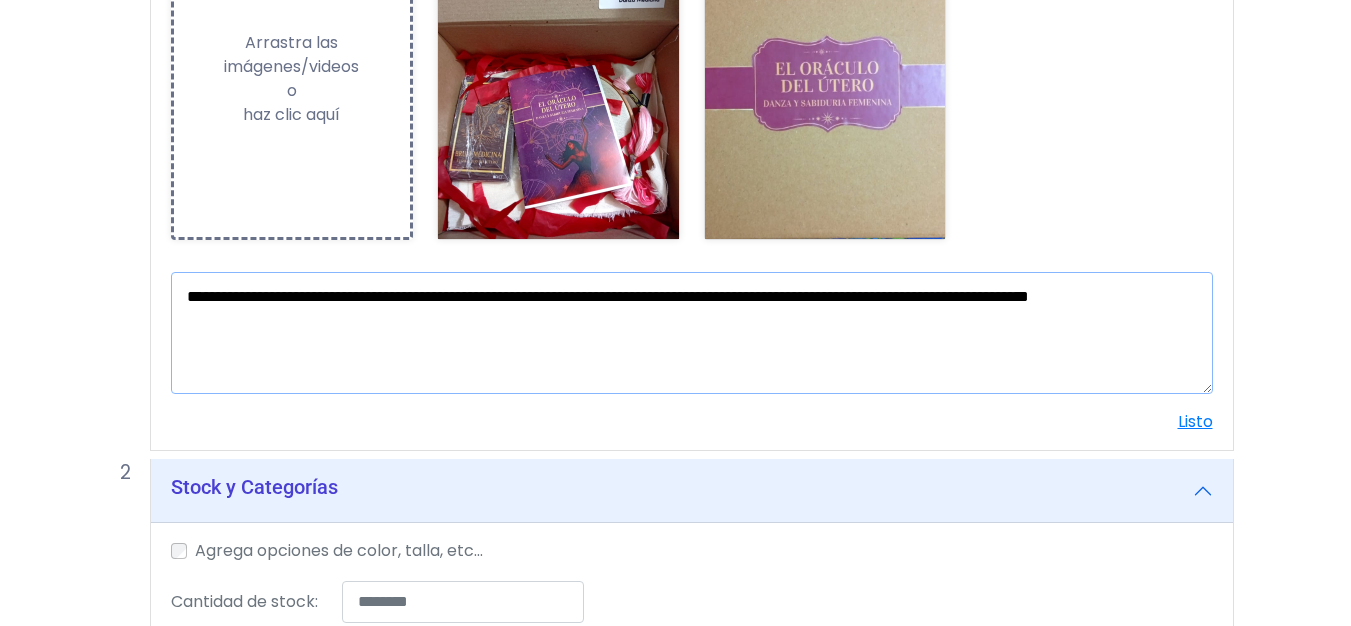 click on "**********" at bounding box center [692, 333] 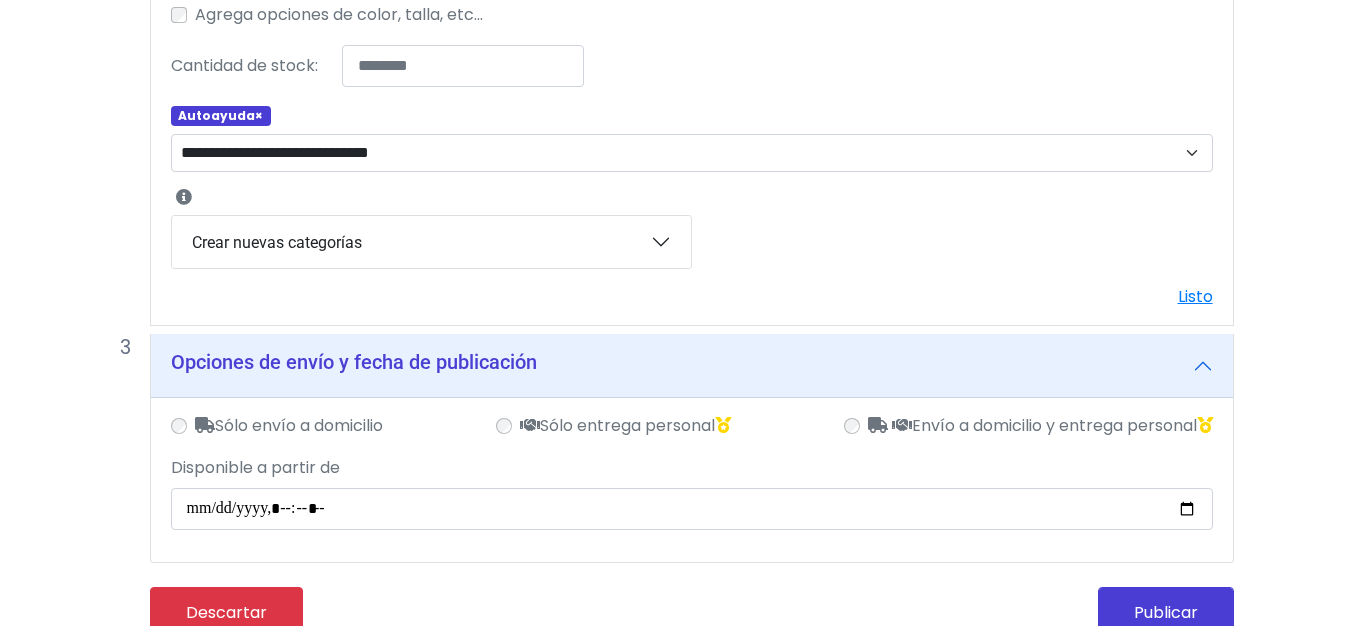 scroll, scrollTop: 991, scrollLeft: 0, axis: vertical 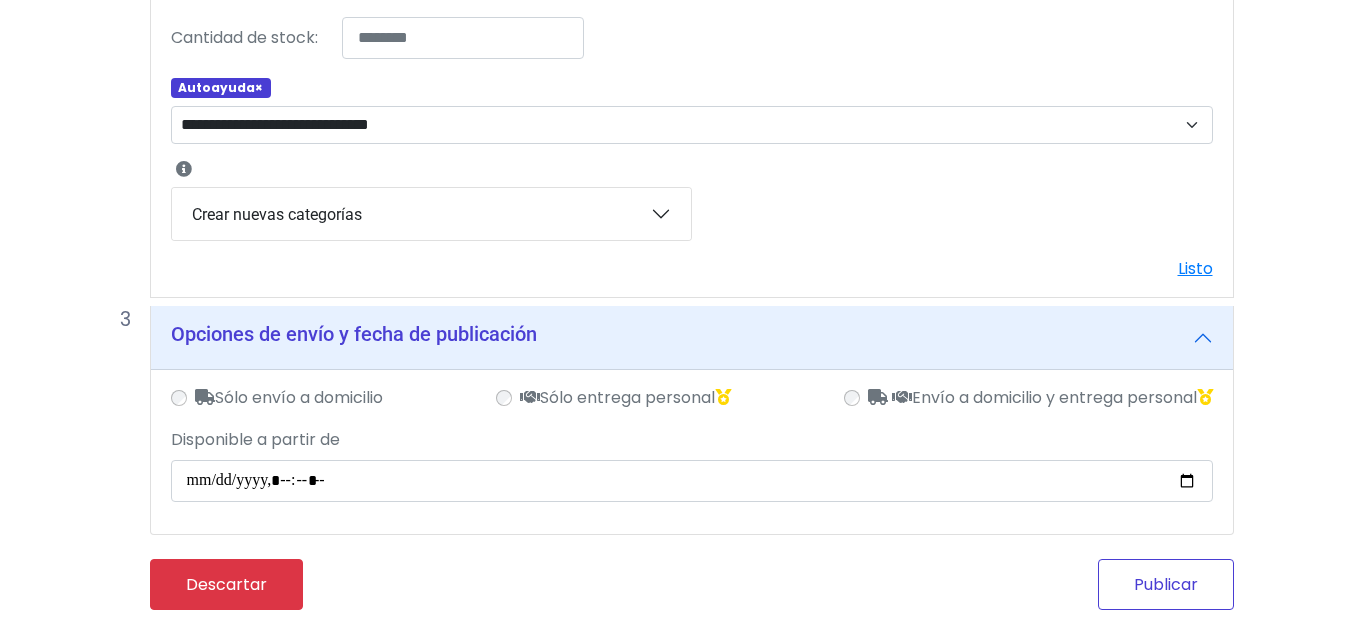 type on "**********" 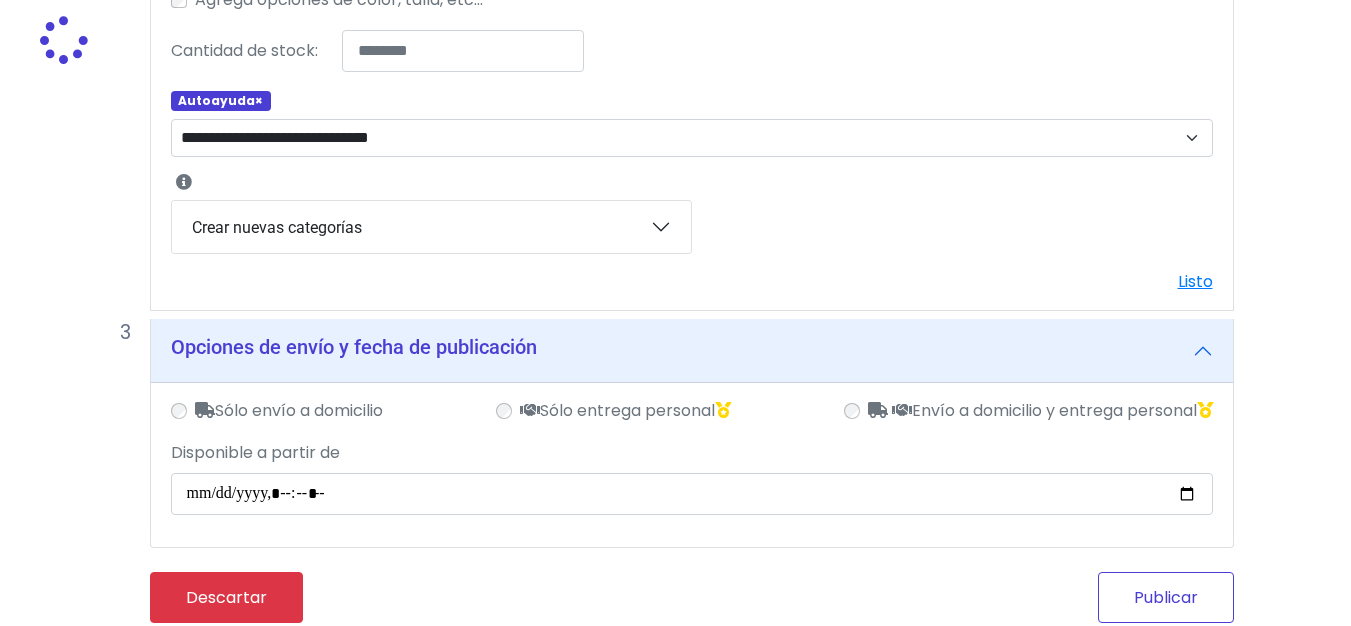 scroll, scrollTop: 1005, scrollLeft: 0, axis: vertical 